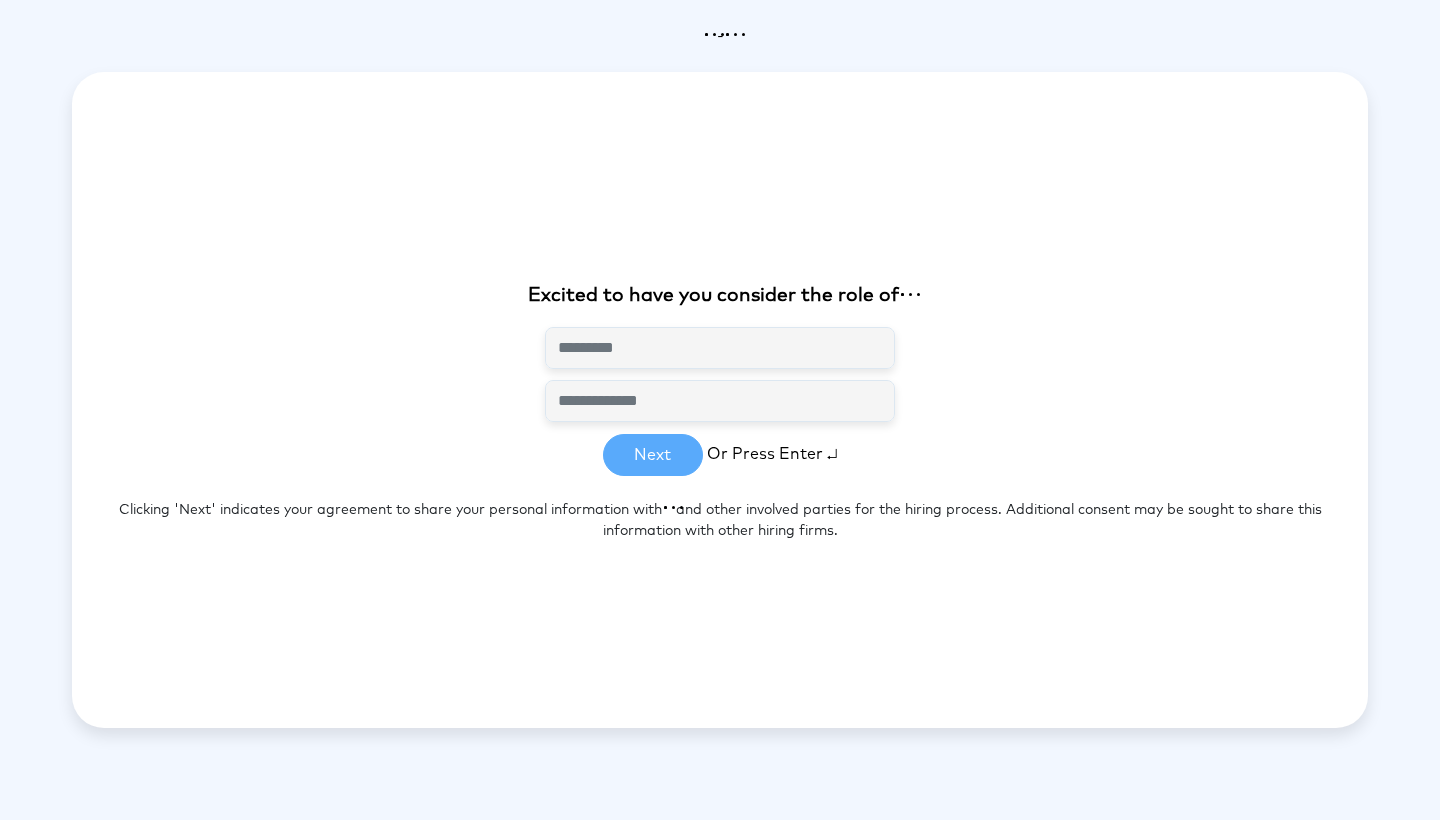 scroll, scrollTop: 0, scrollLeft: 0, axis: both 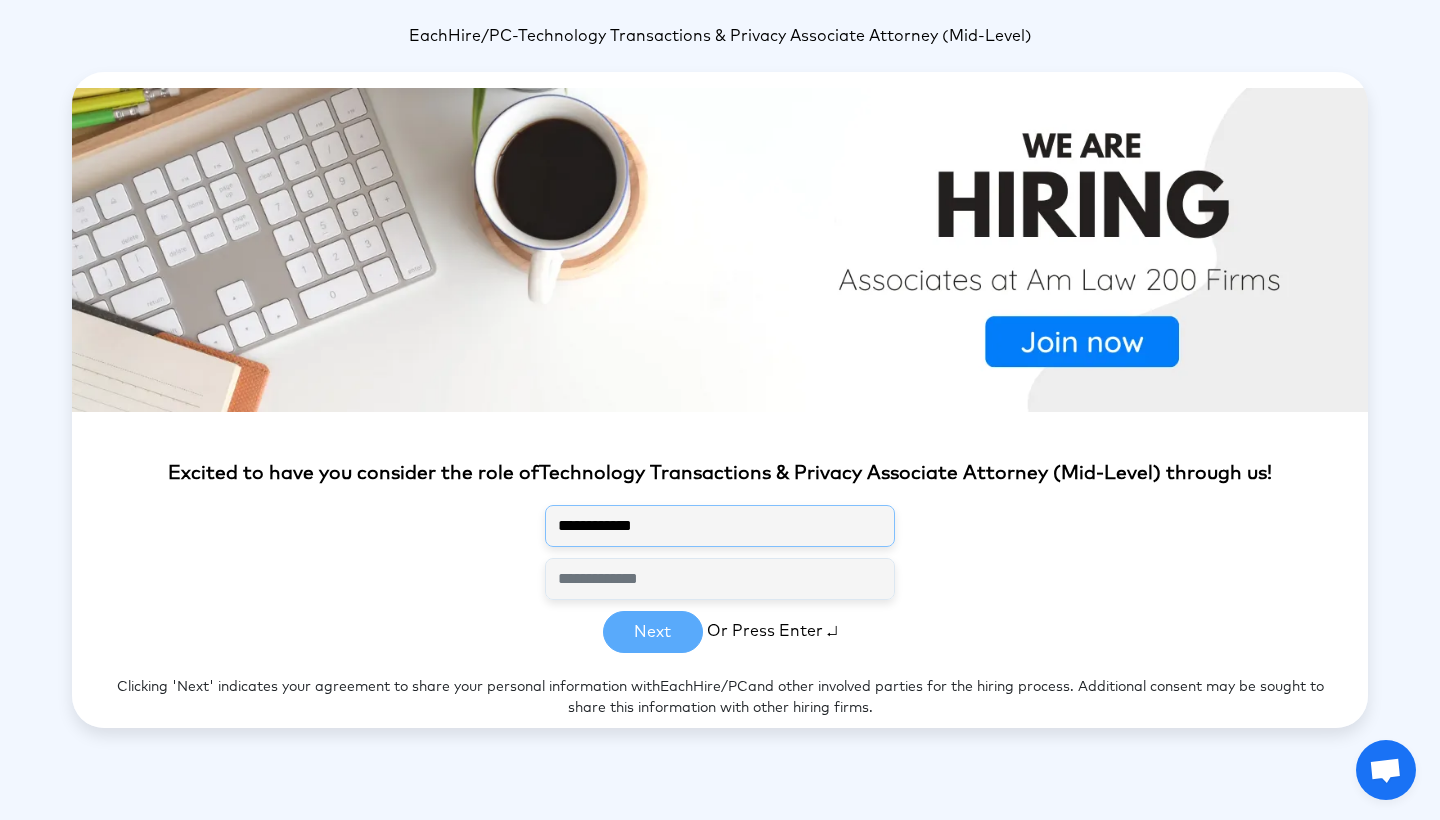 type on "**********" 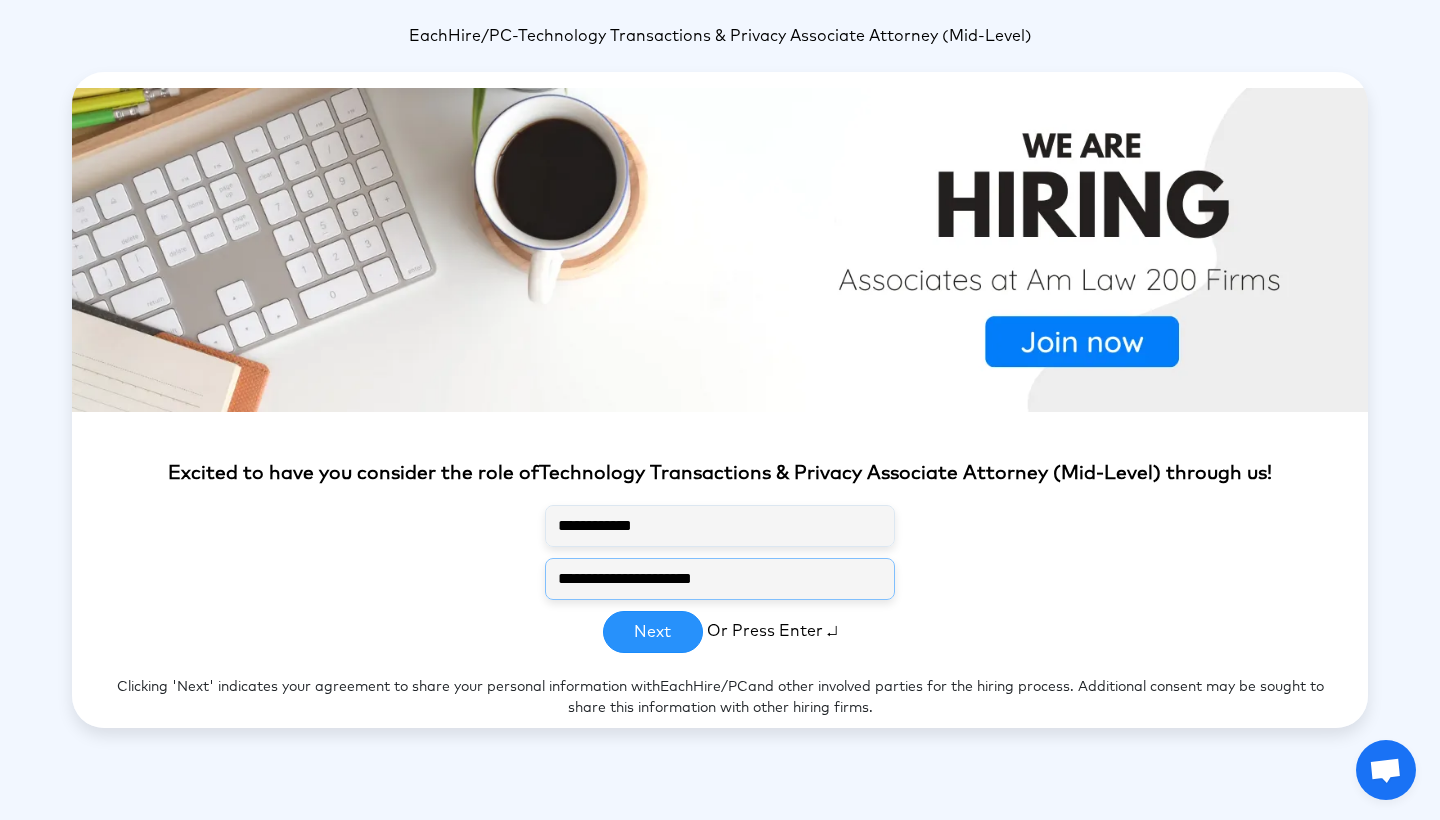 type on "**********" 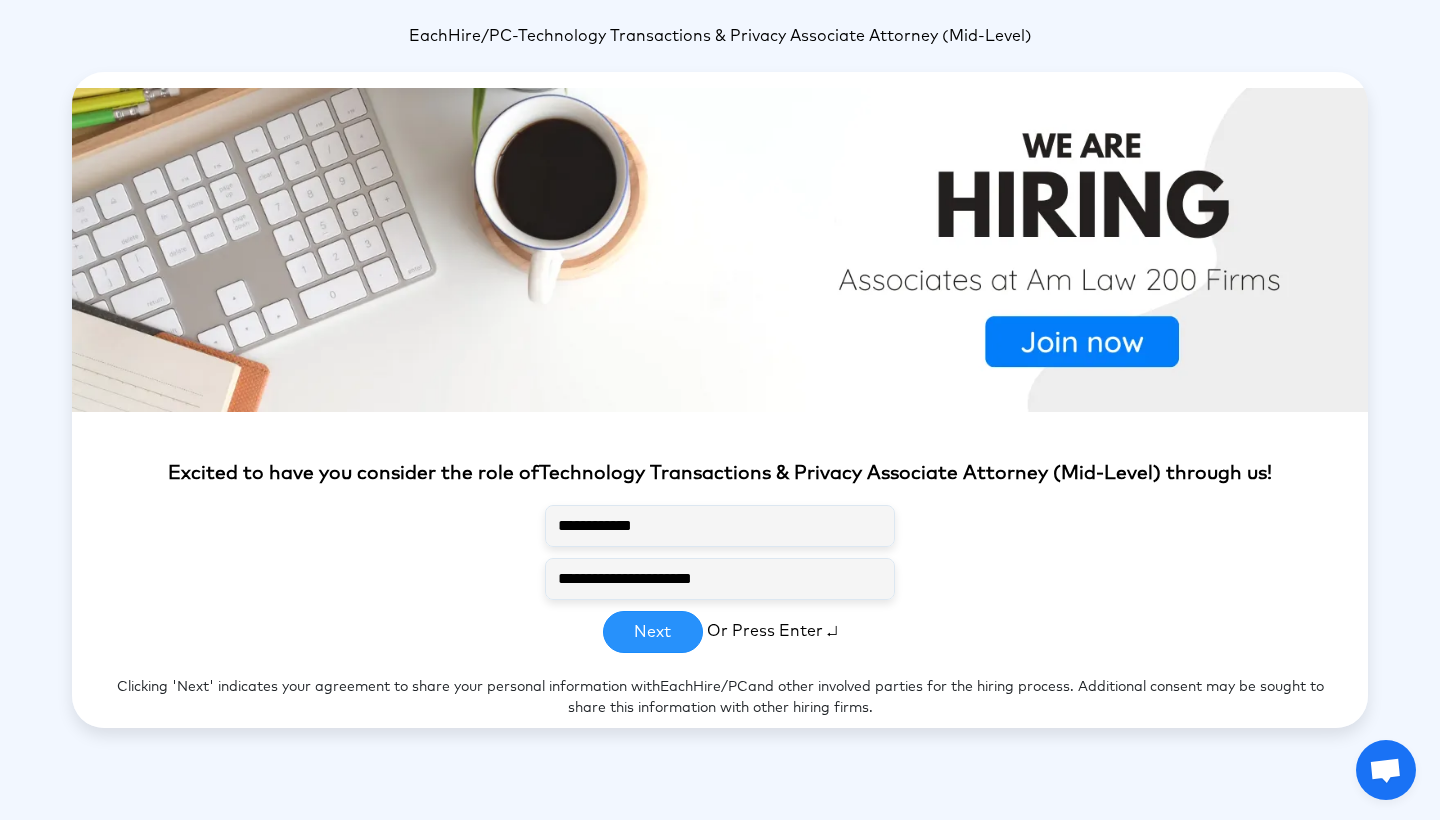 click on "Next" at bounding box center (653, 632) 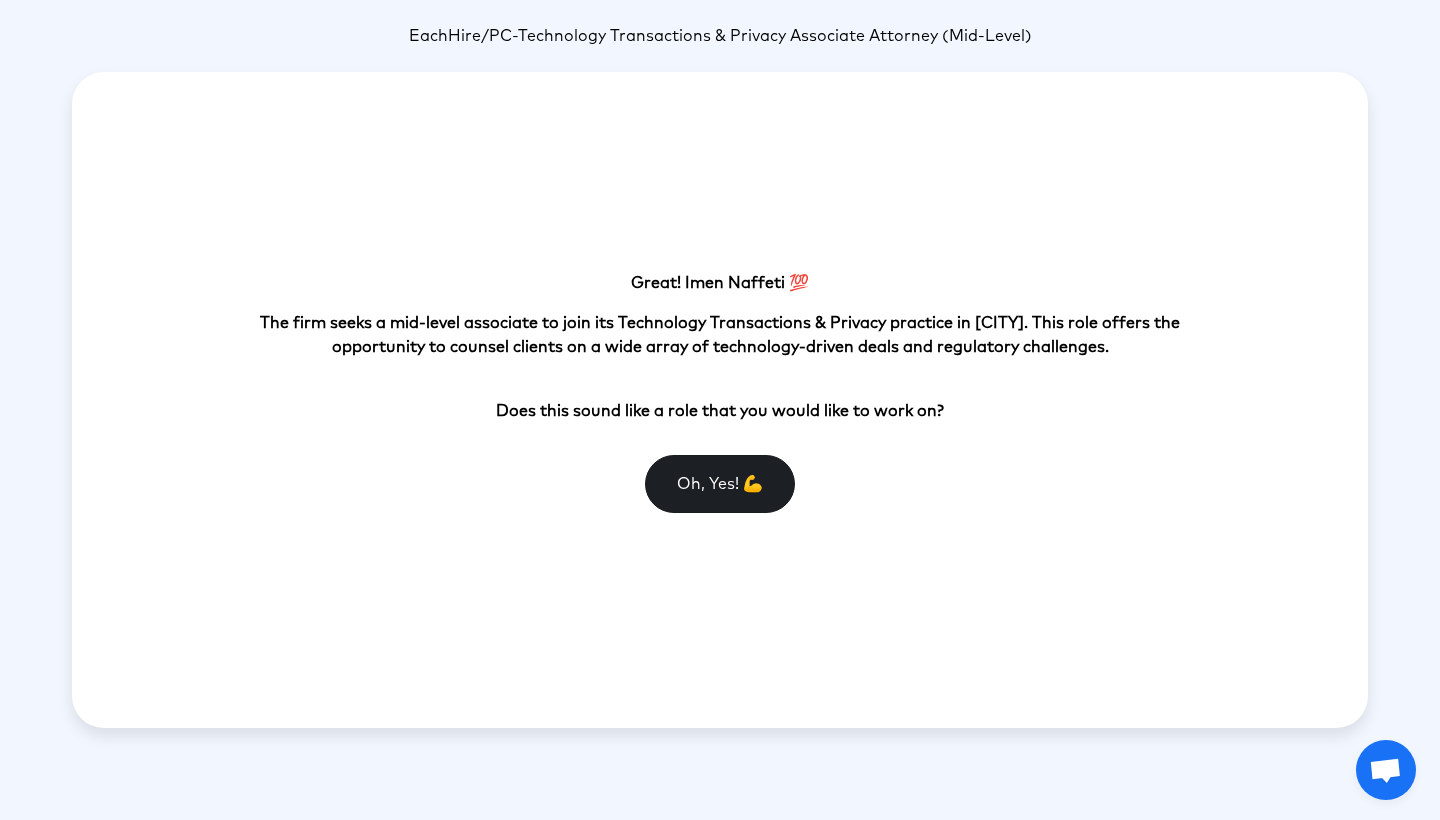 click on "Oh, Yes! 💪" at bounding box center [720, 484] 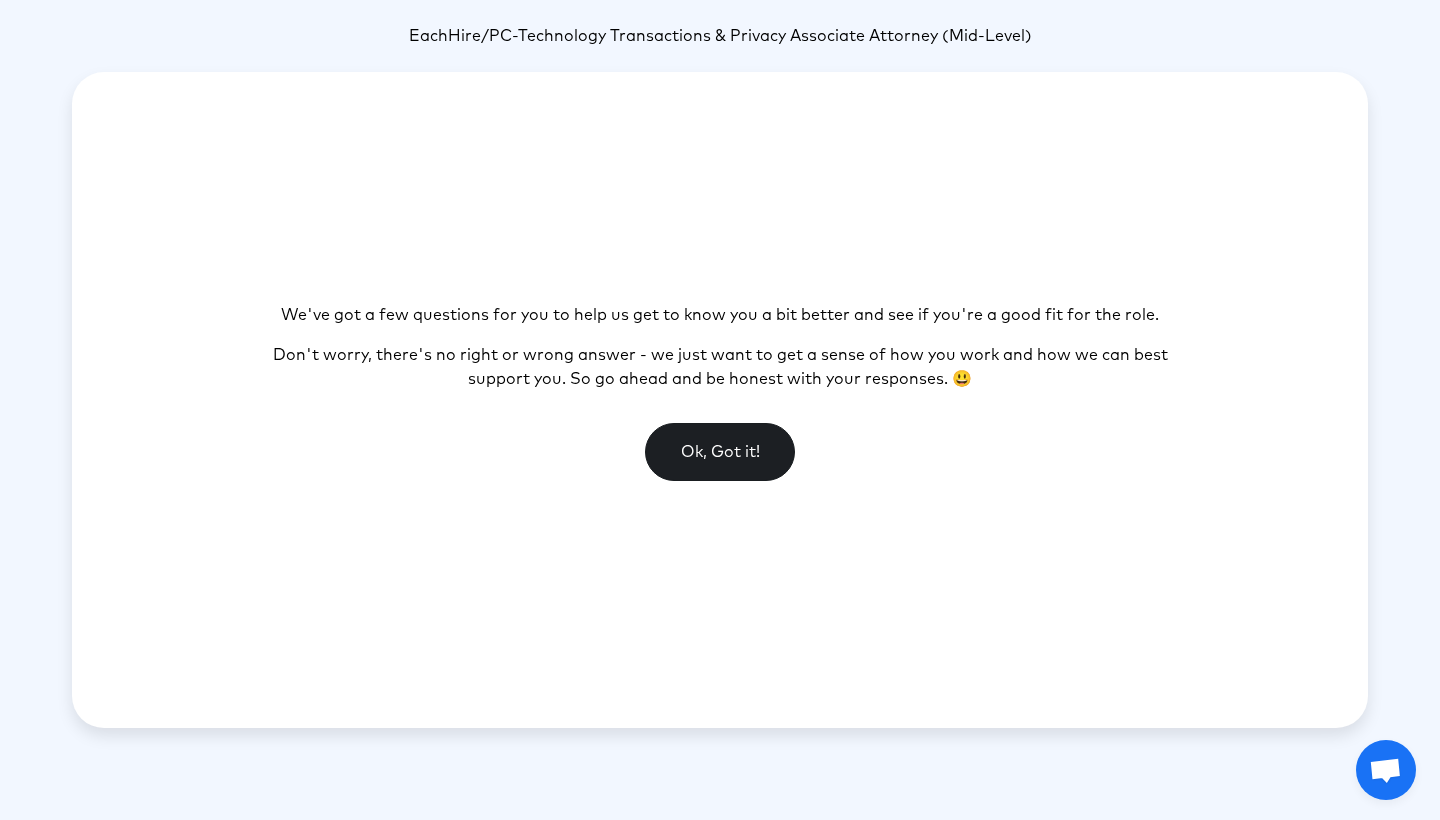click on "Ok, Got it!" at bounding box center (720, 452) 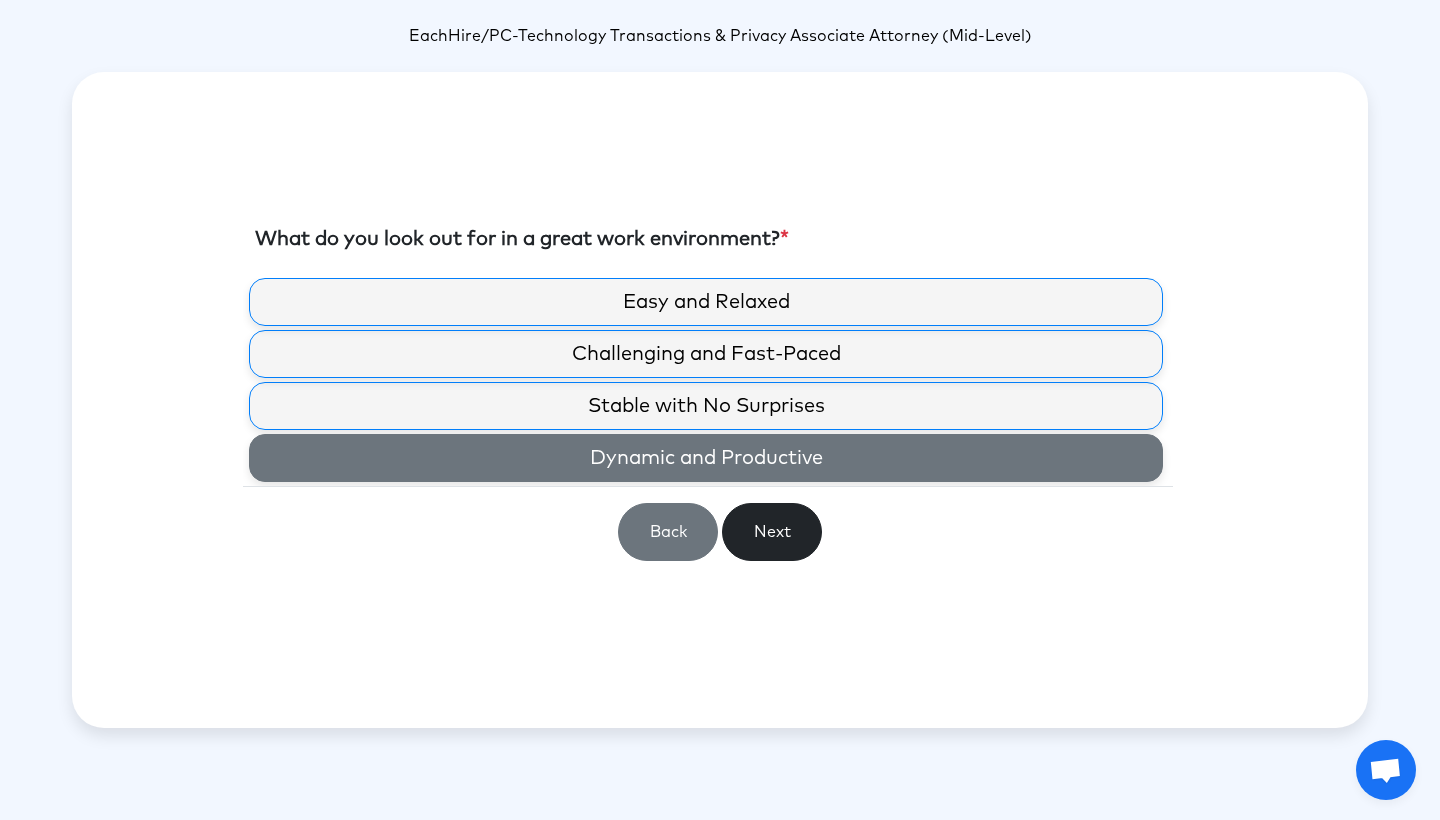 click on "Dynamic and Productive" at bounding box center (706, 458) 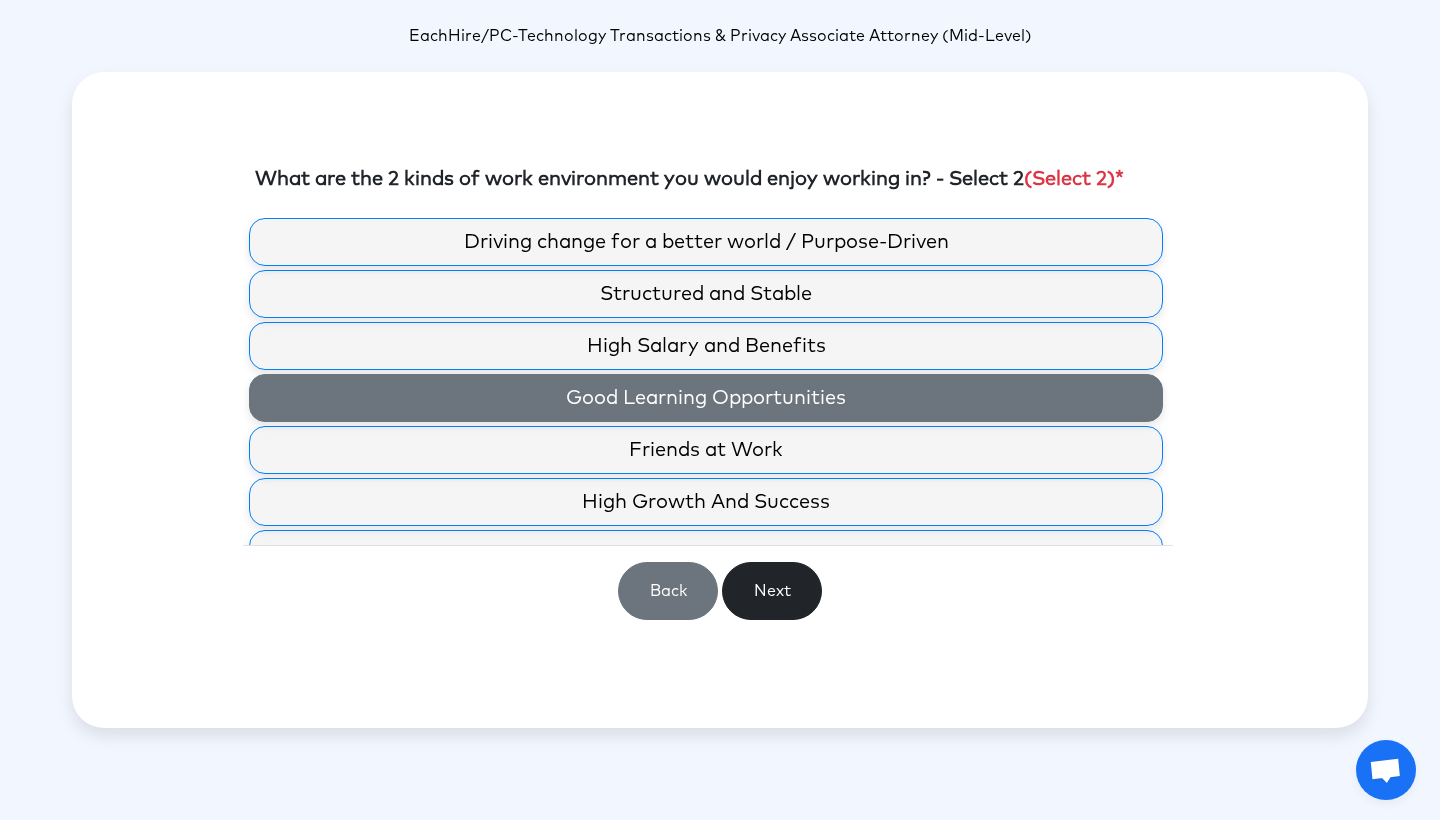click on "Good Learning Opportunities" at bounding box center (706, 398) 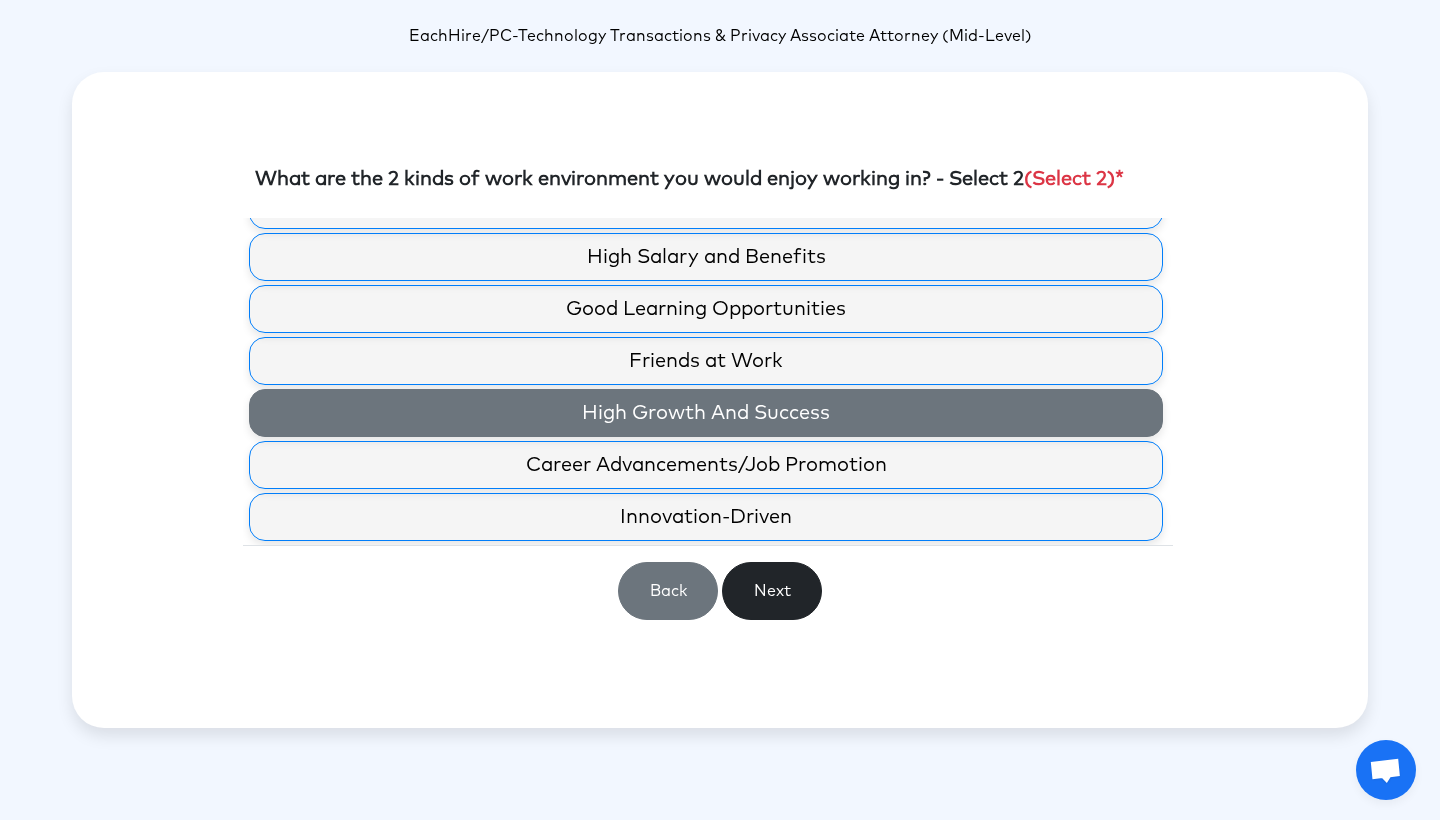 scroll, scrollTop: 89, scrollLeft: 0, axis: vertical 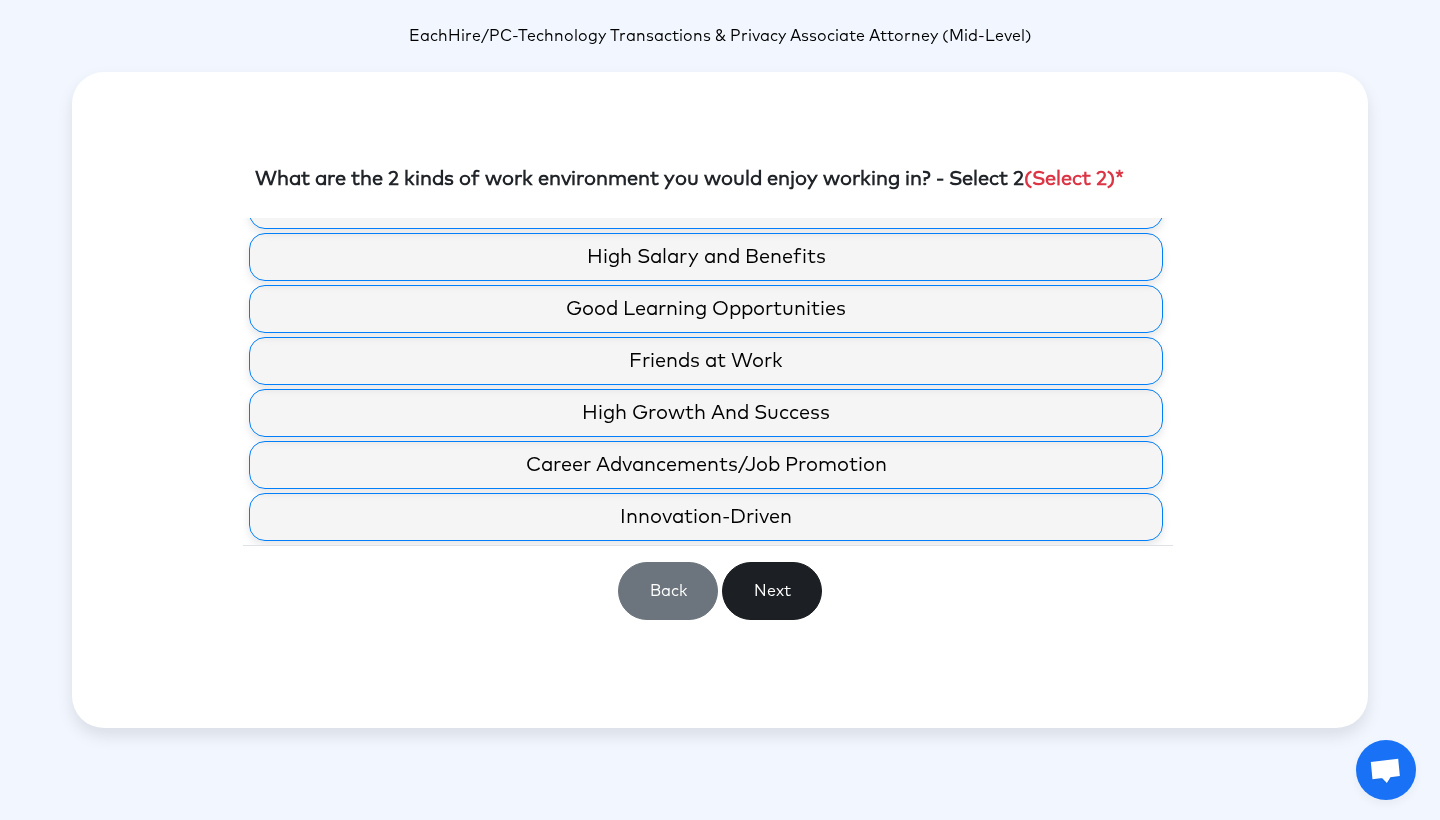 click on "Next" at bounding box center [772, 591] 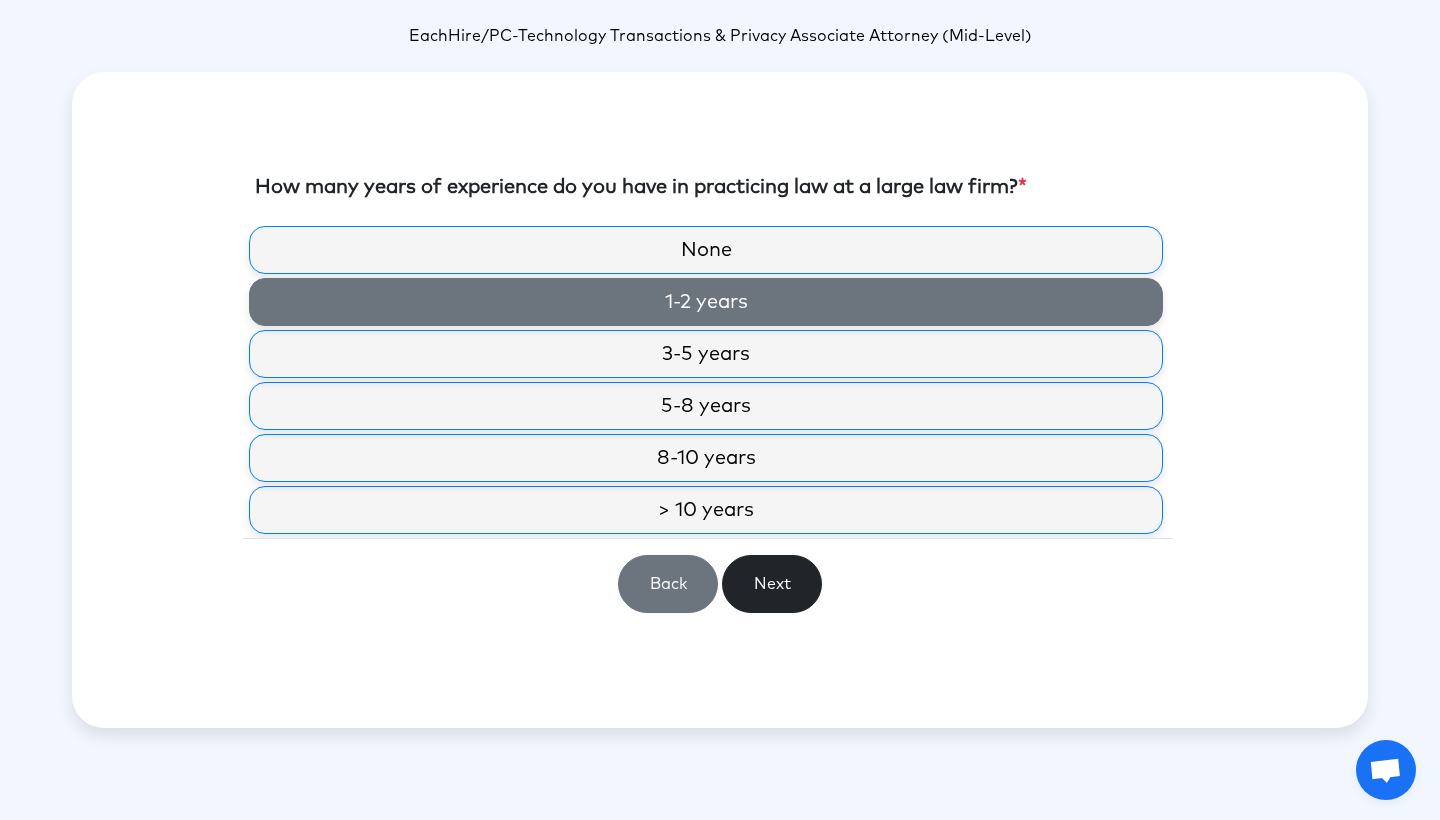 click on "1-2 years" at bounding box center (706, 302) 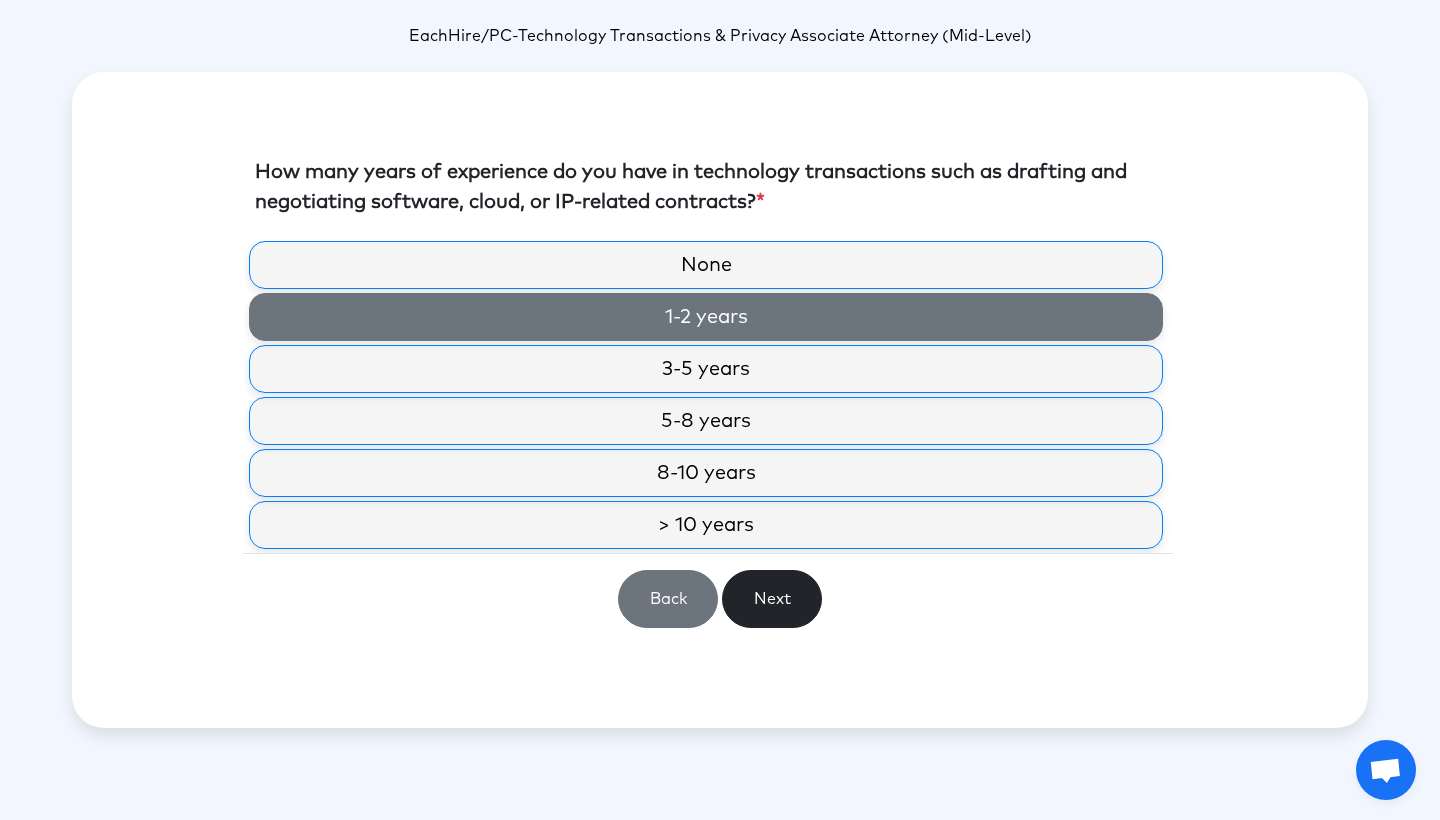 click on "1-2 years" at bounding box center [706, 317] 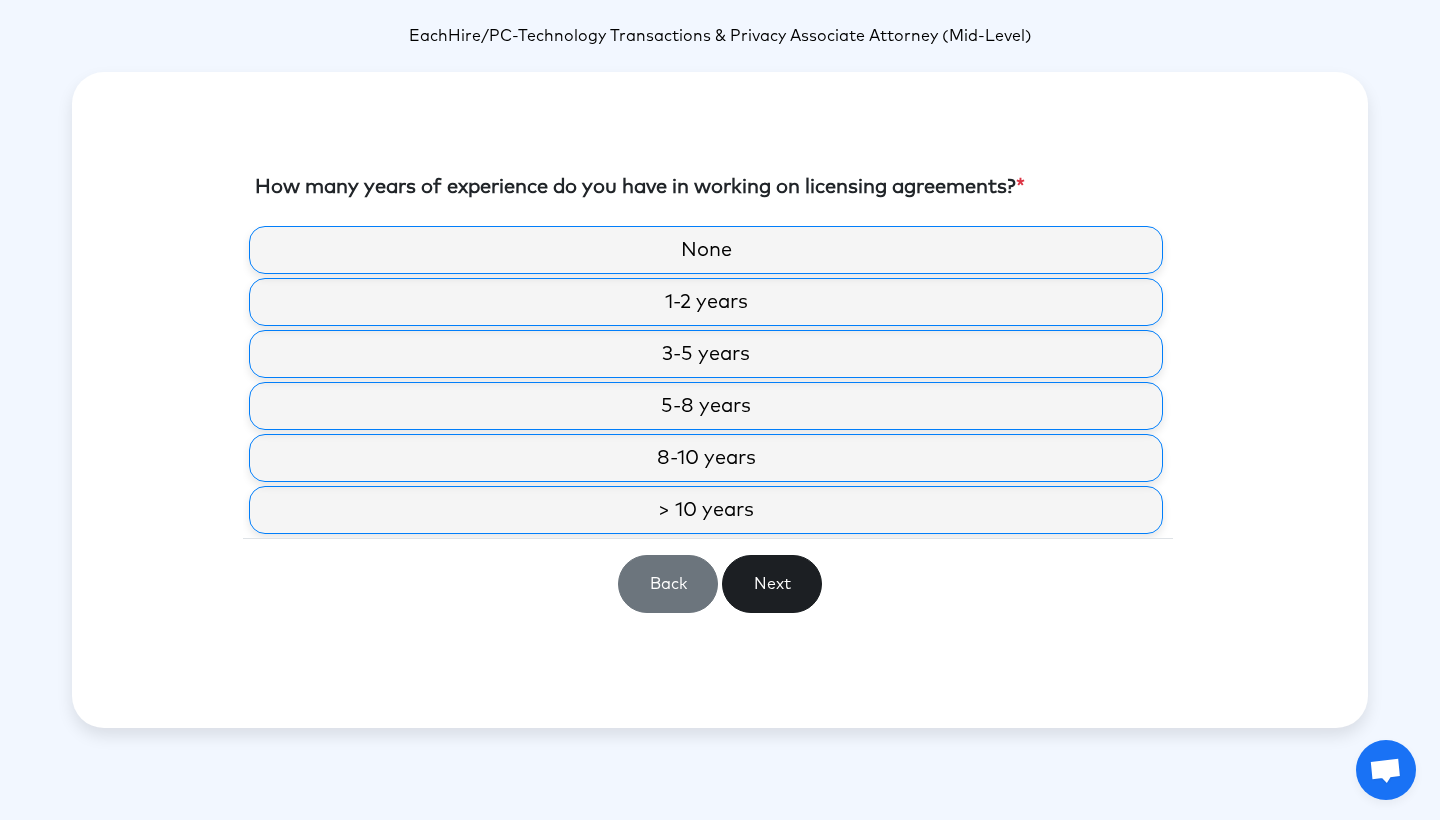 click on "Next" at bounding box center (772, 584) 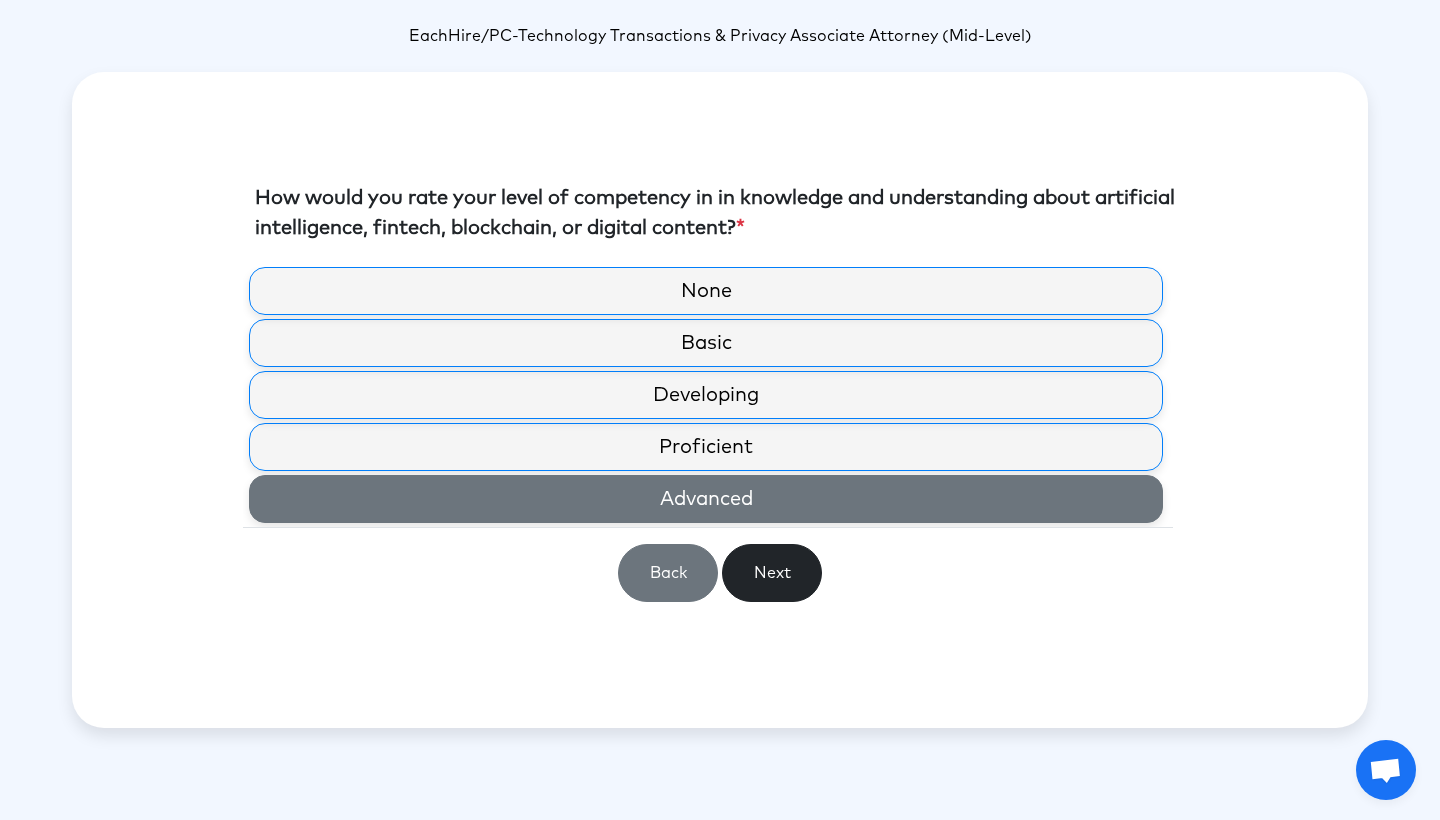 click on "Advanced" at bounding box center (706, 499) 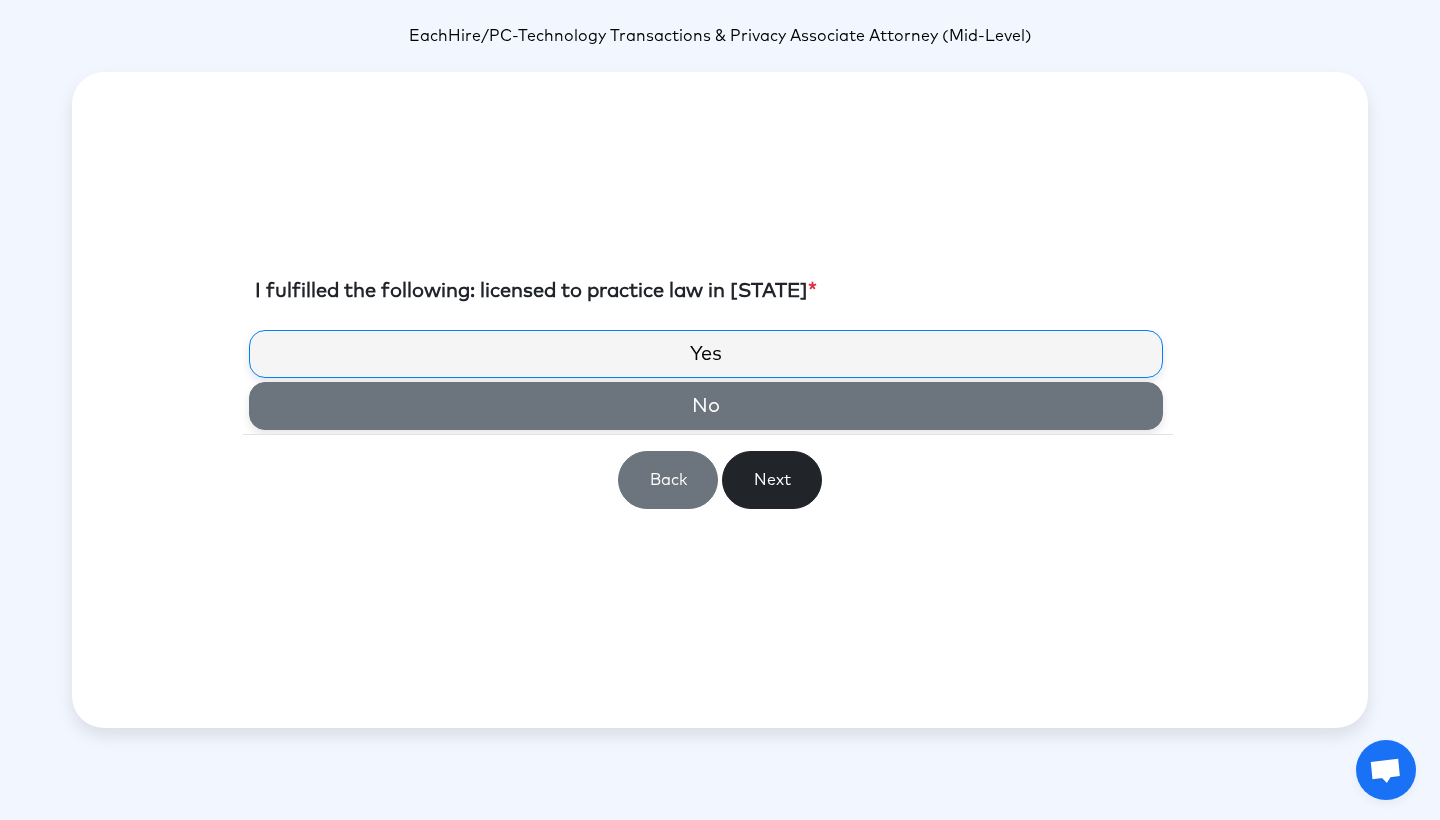 click on "No" at bounding box center (706, 406) 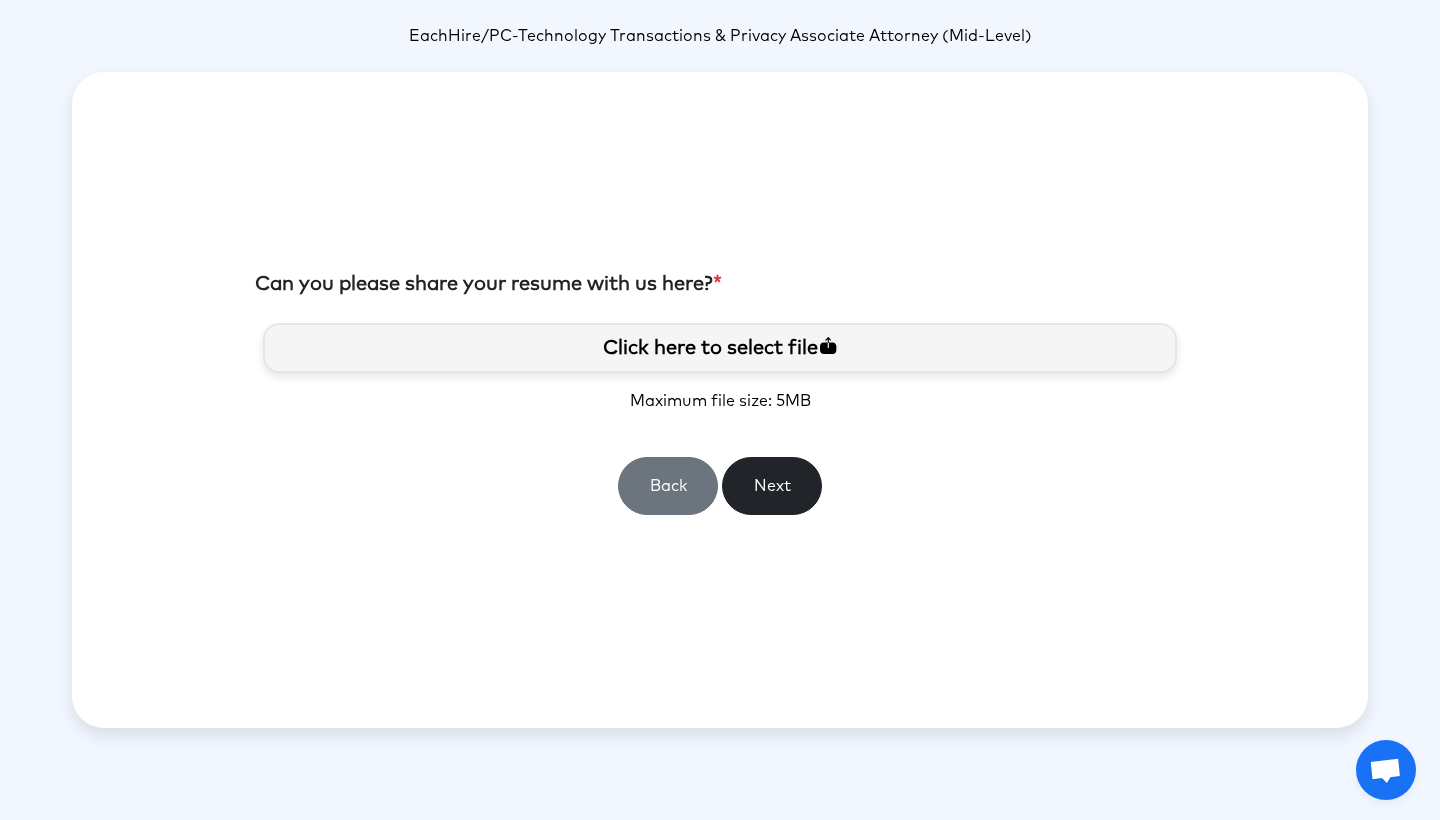 click at bounding box center (828, 345) 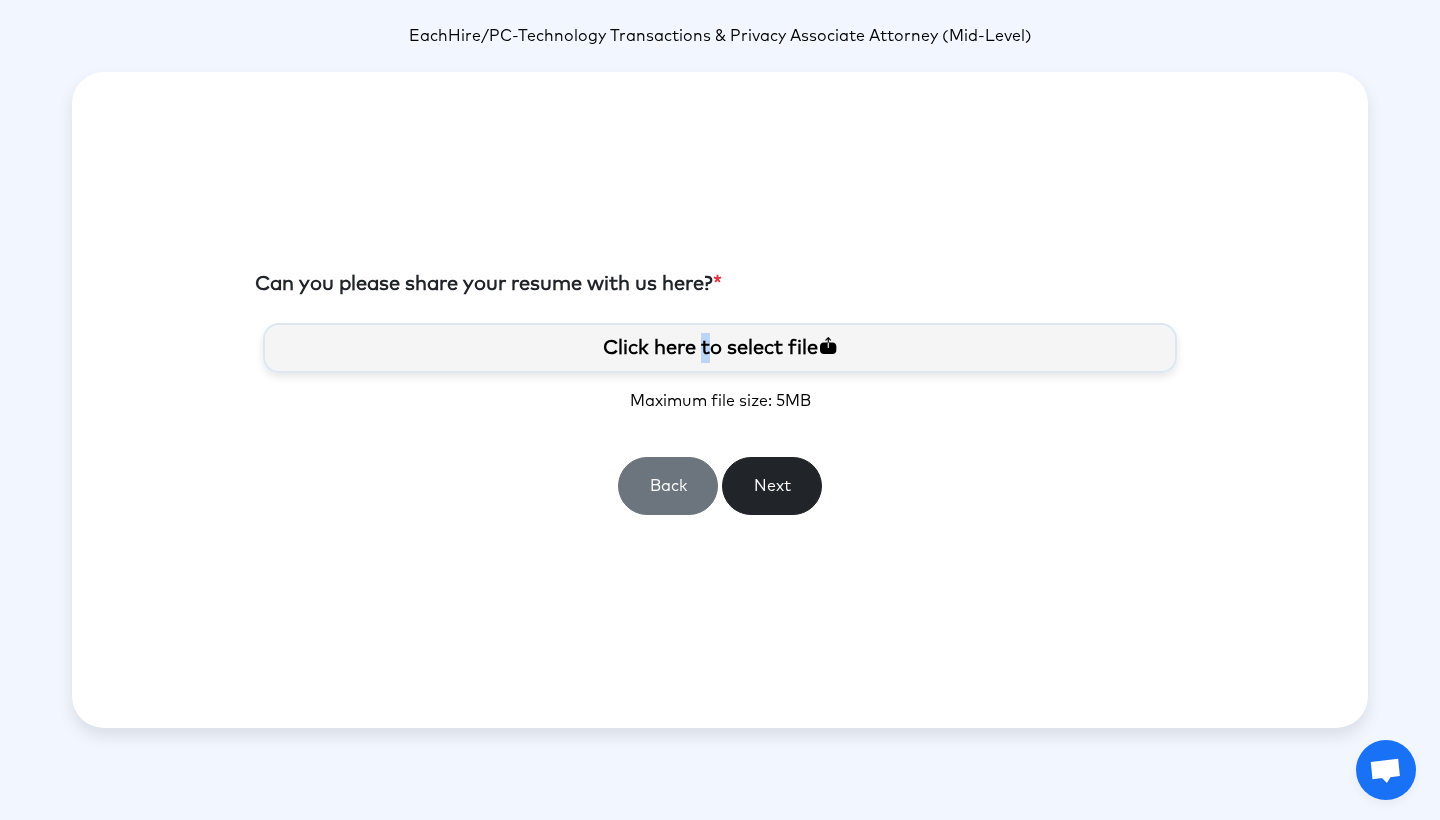 click on "Click here to select file" at bounding box center (720, 348) 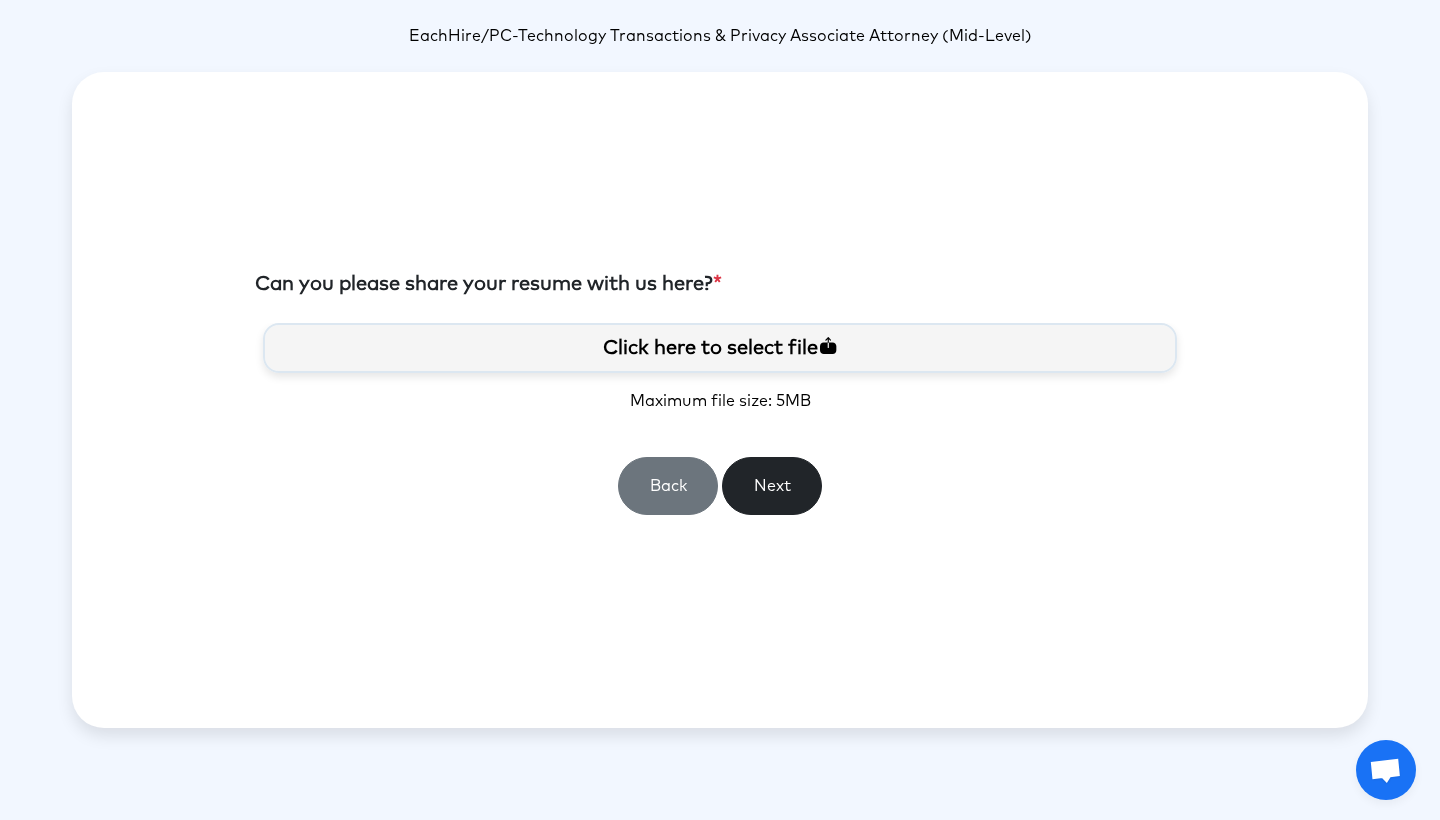 click on "Click here to select file" at bounding box center (720, 348) 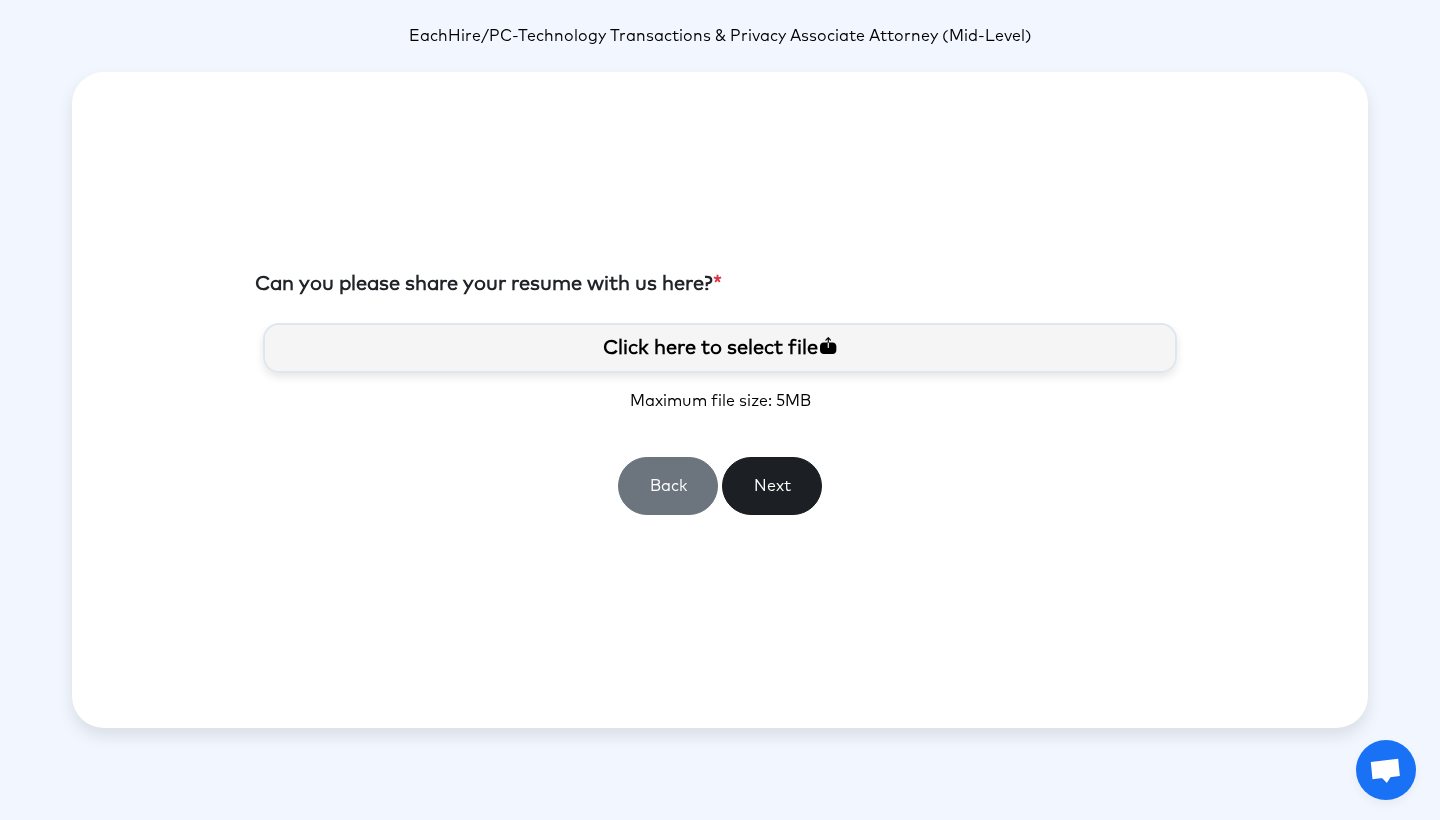 click on "Next" at bounding box center [772, 486] 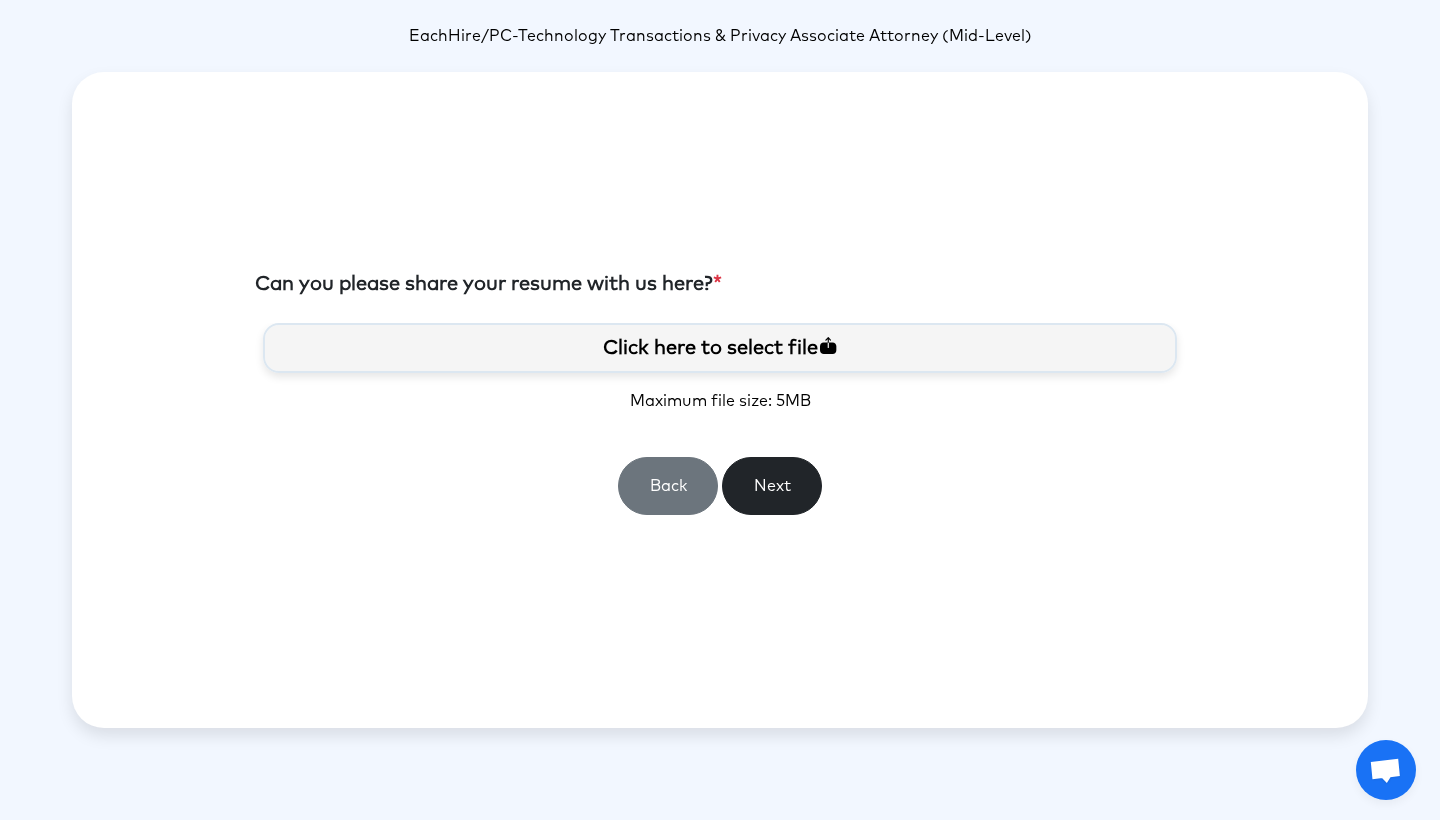 click on "Maximum file size: 5MB" at bounding box center [720, 401] 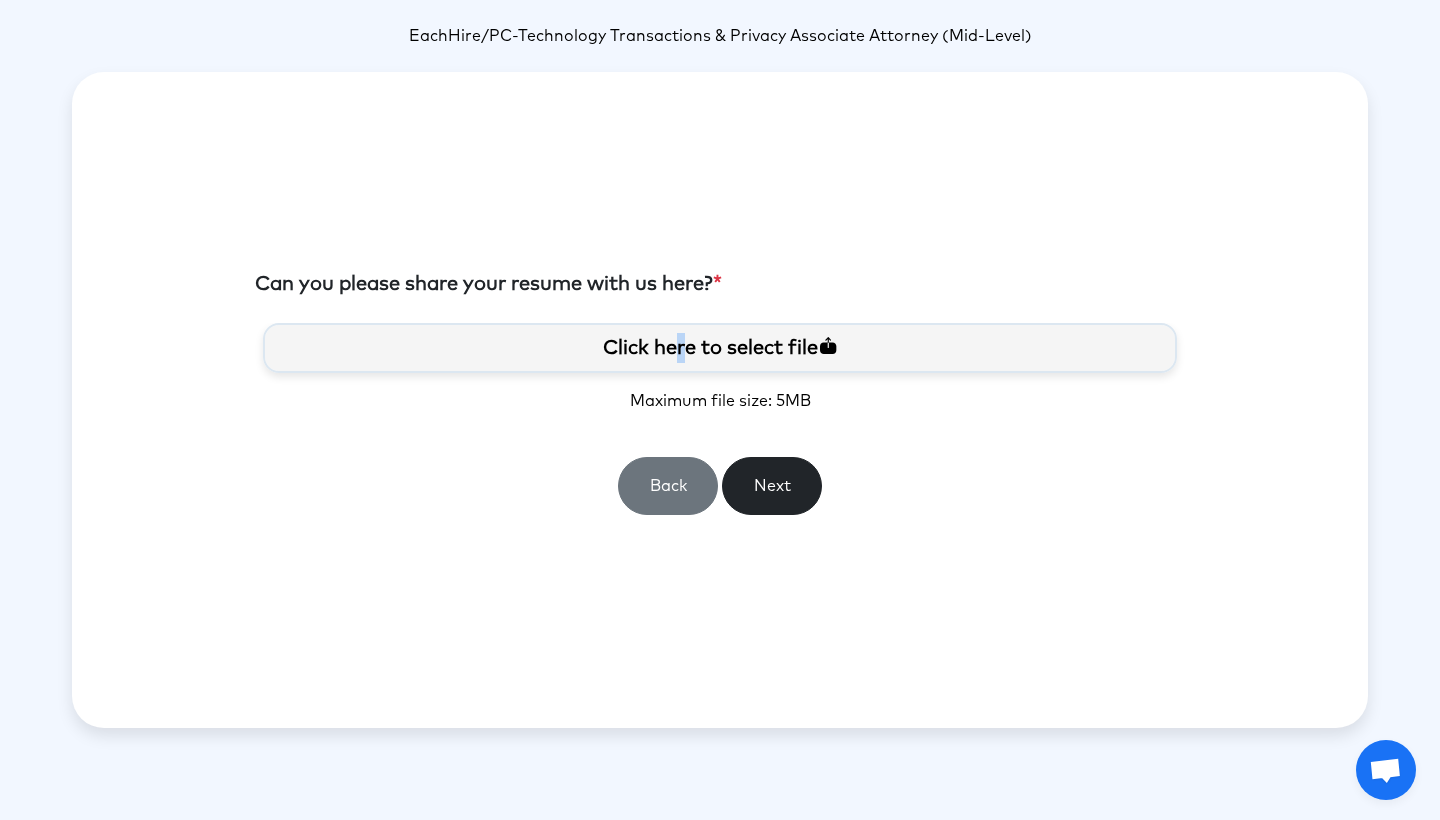 click on "Click here to select file" at bounding box center (720, 348) 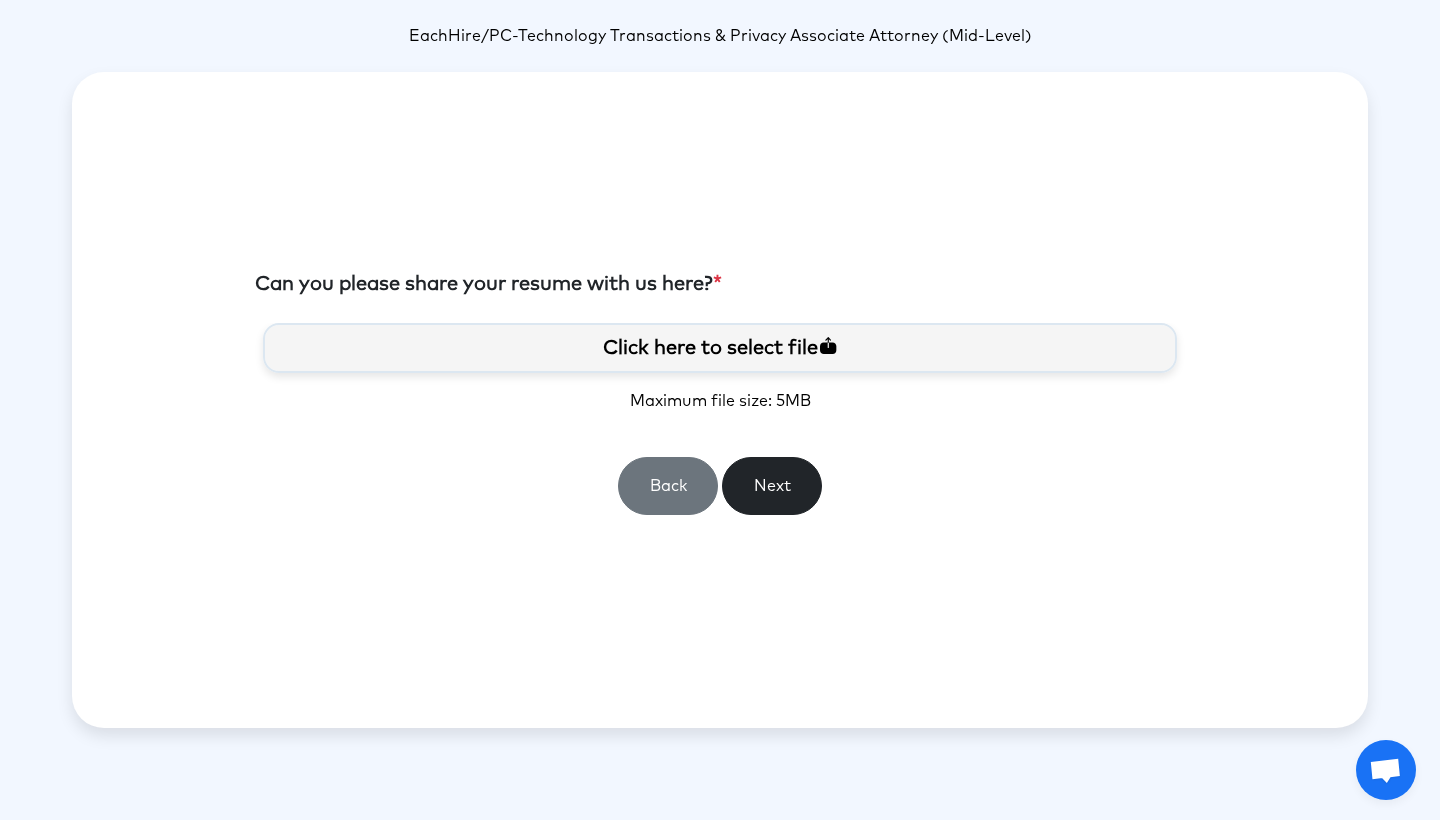 click on "Click here to select file" at bounding box center (720, 348) 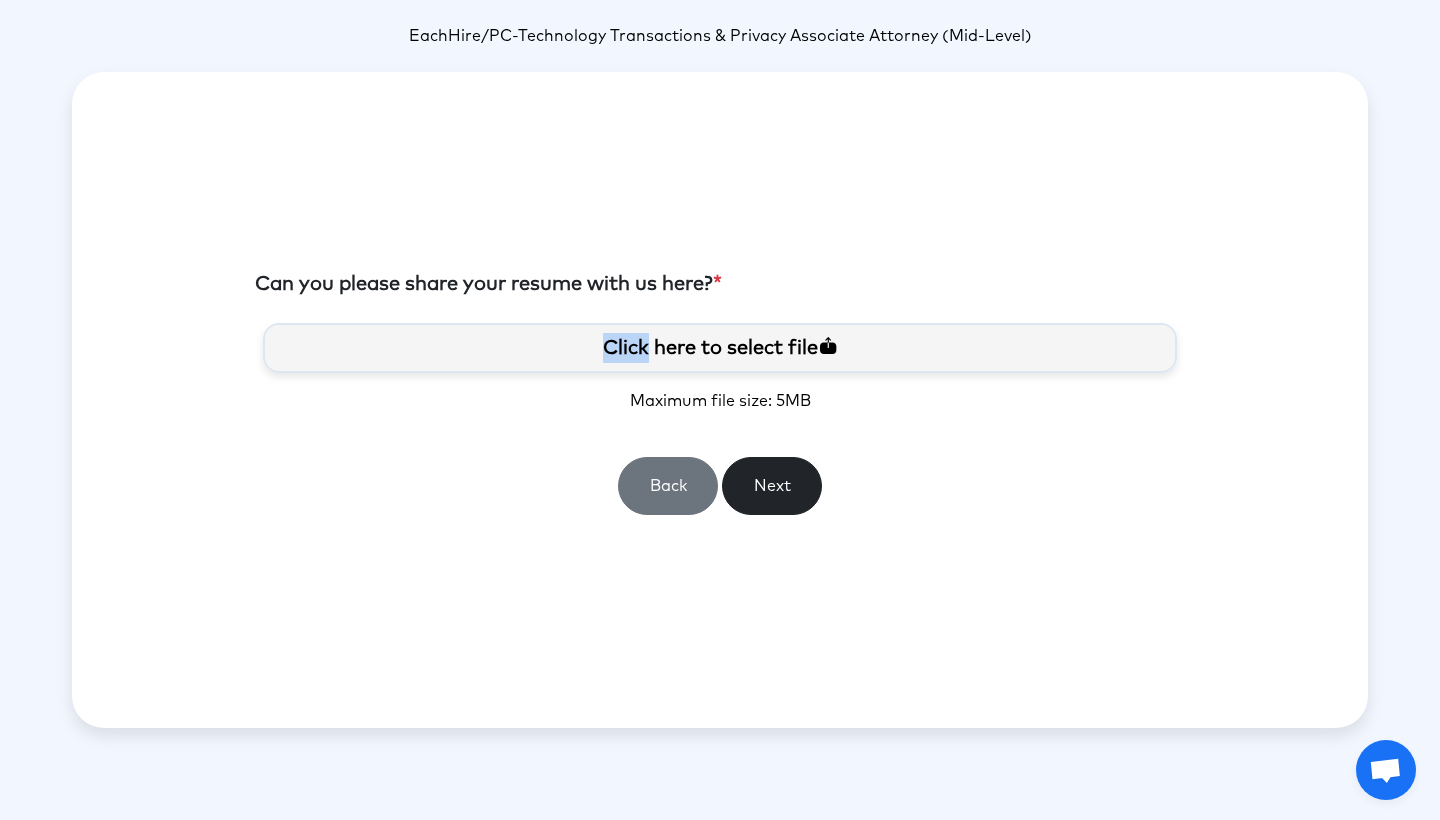 click on "Click here to select file" at bounding box center [720, 348] 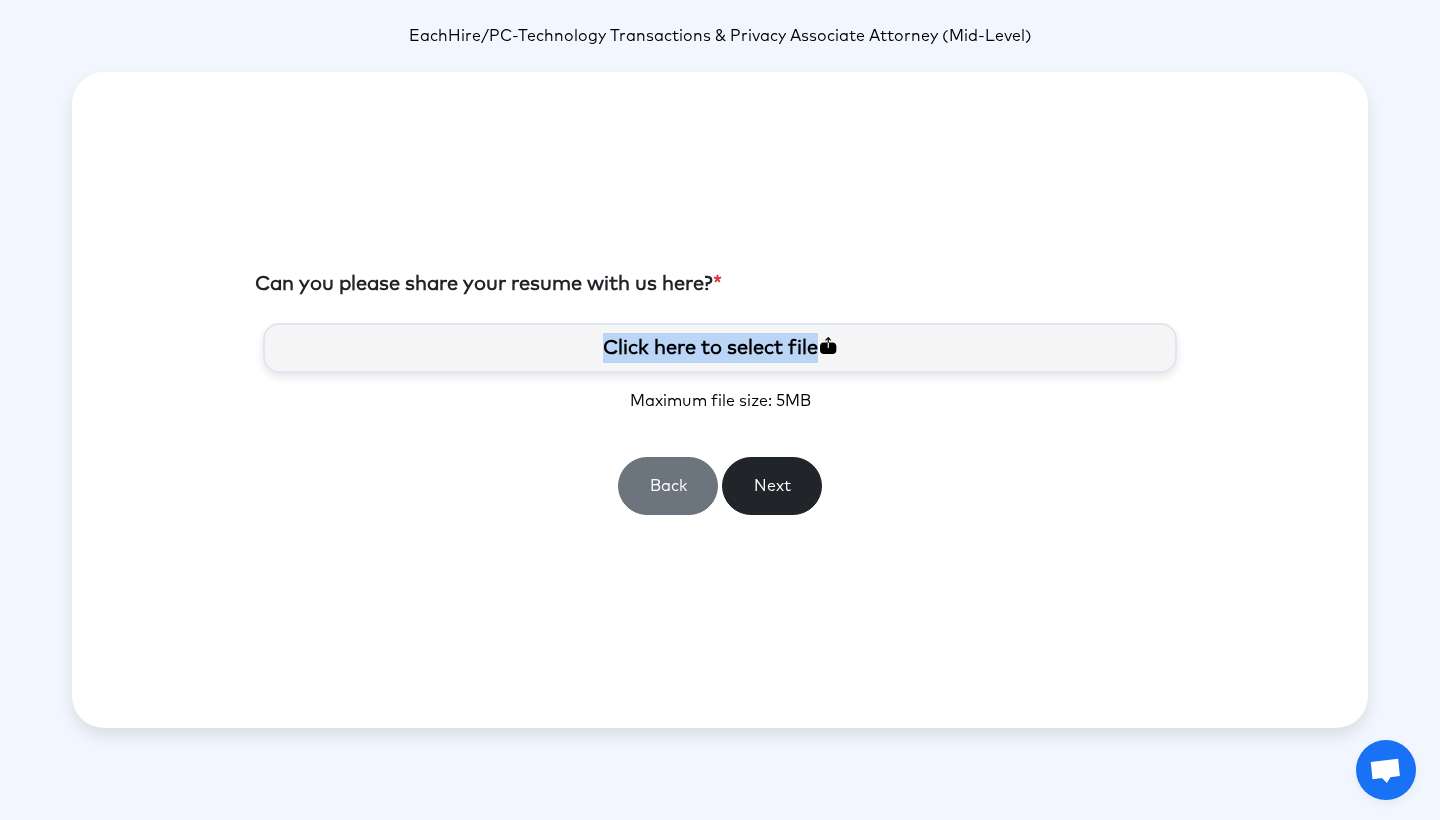 click on "Click here to select file" at bounding box center [720, 348] 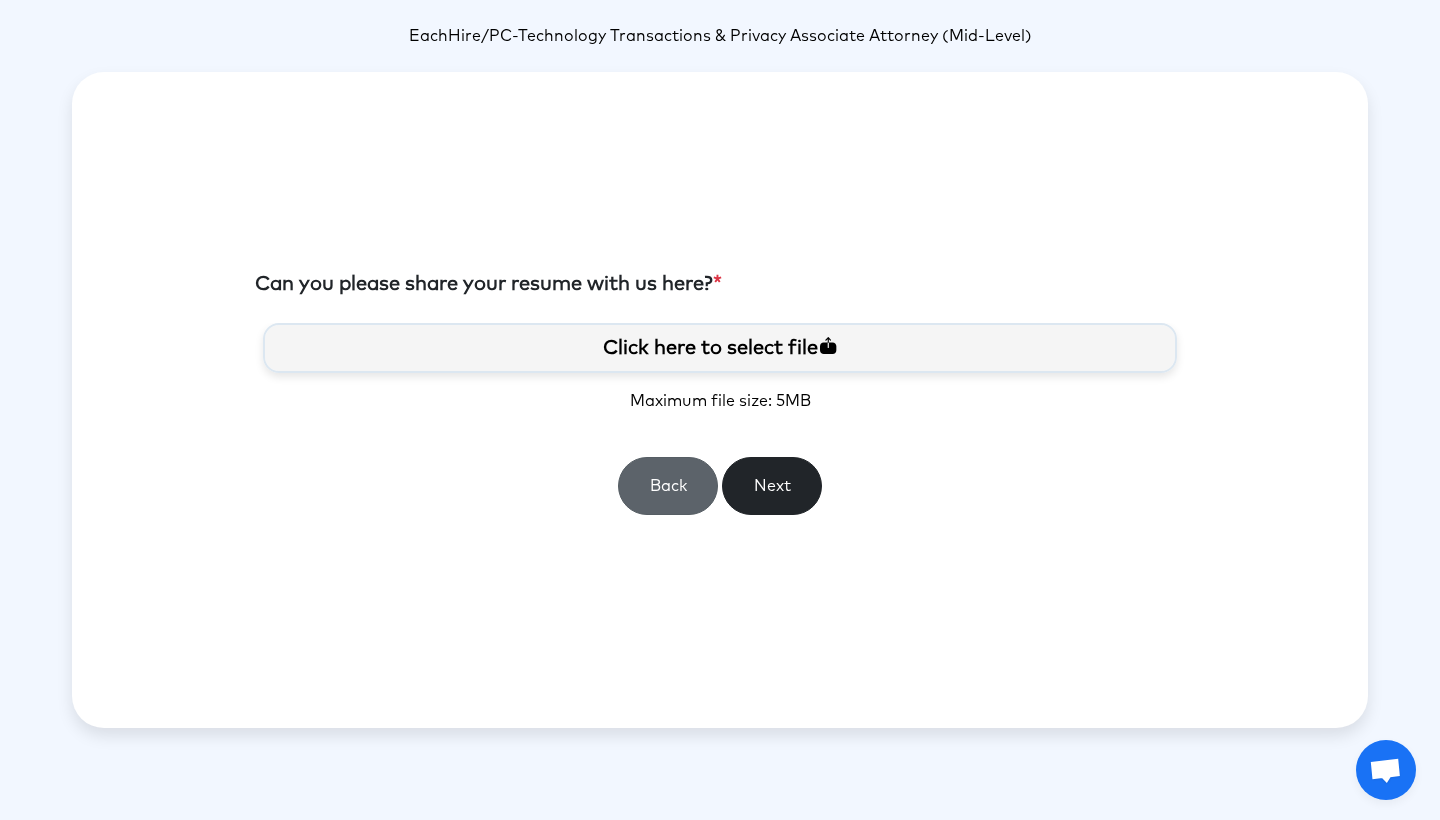 click on "Back" at bounding box center (668, 486) 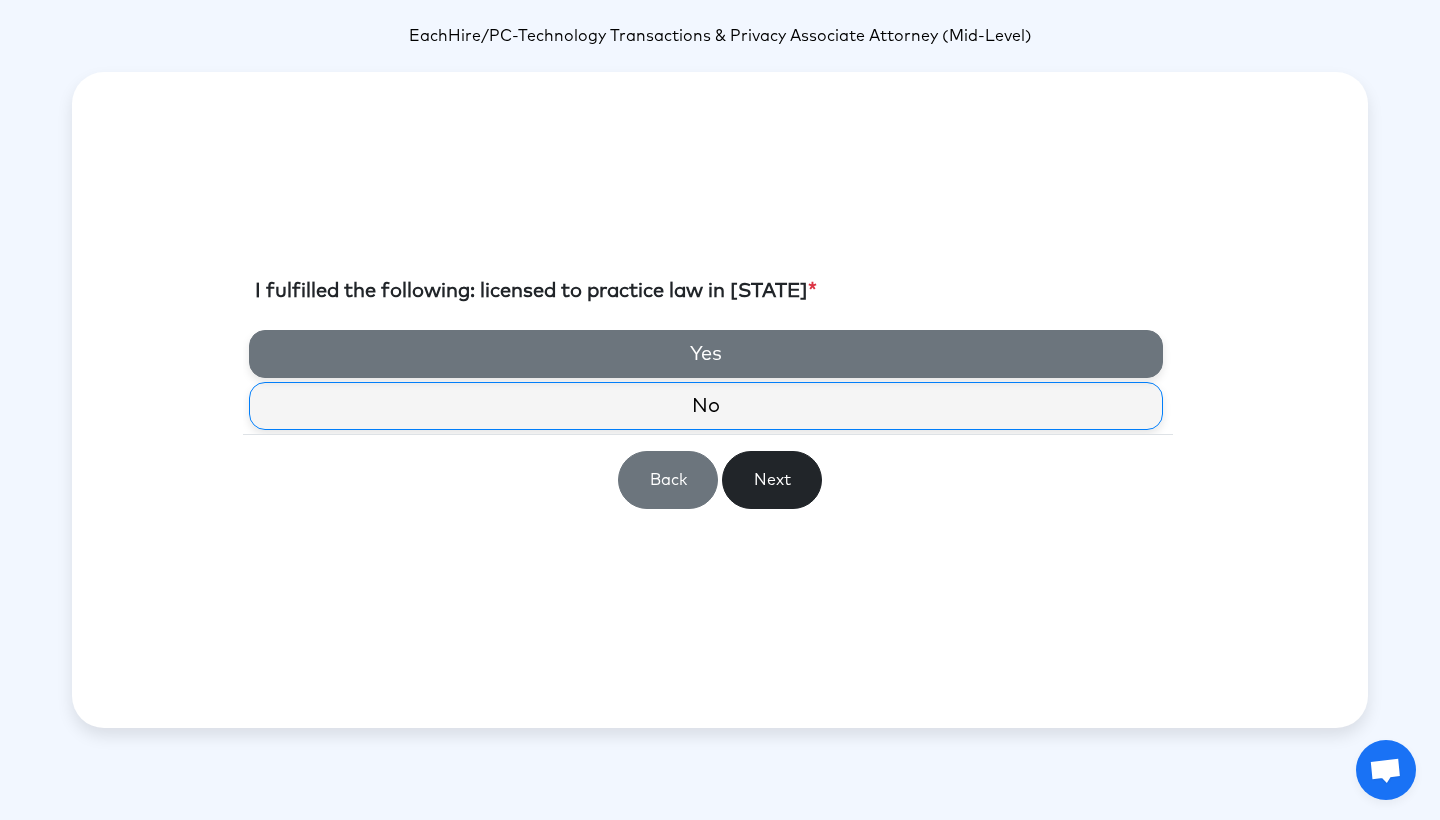click on "Yes" at bounding box center (706, 354) 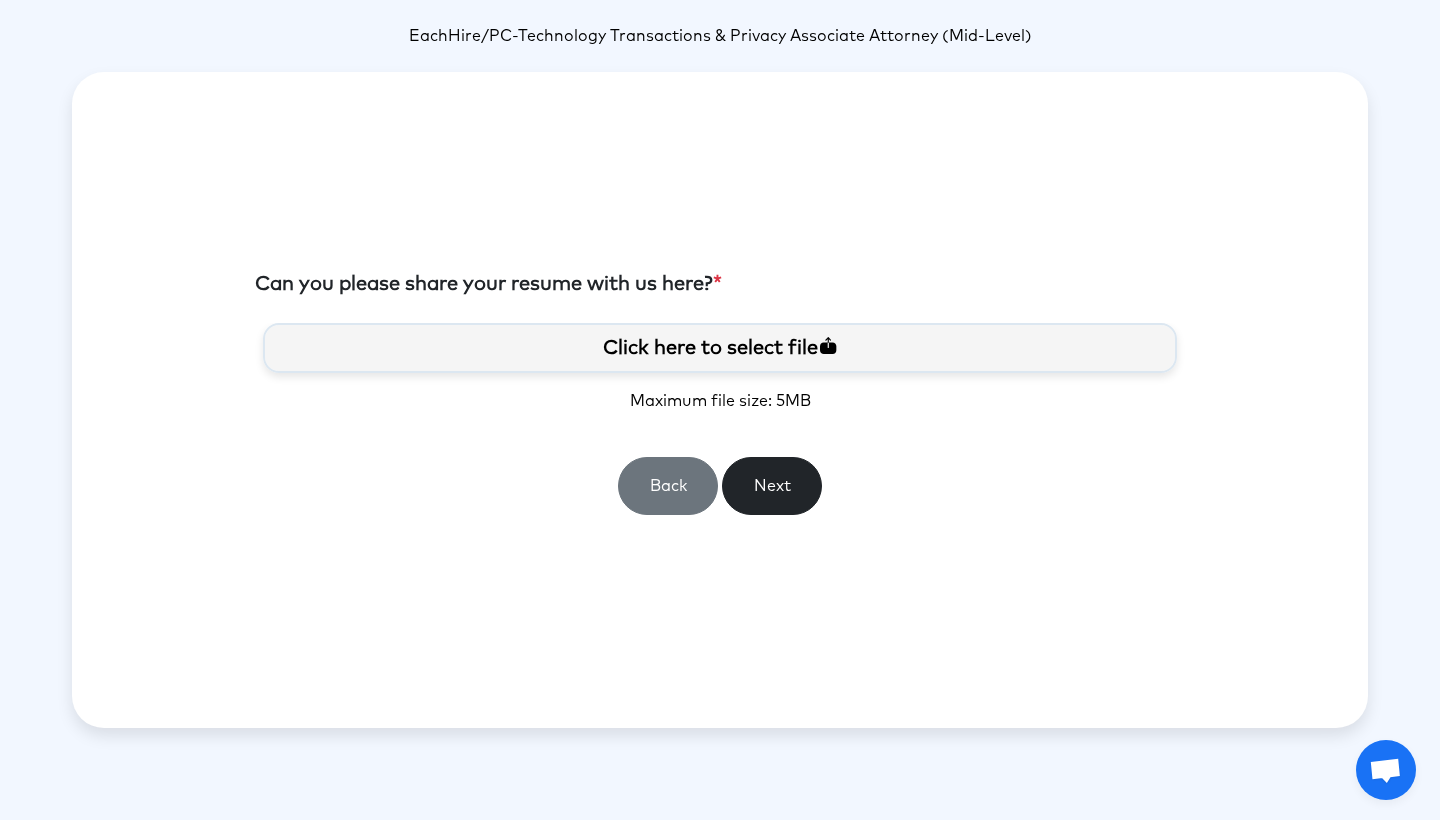 click on "Click here to select file" at bounding box center (720, 348) 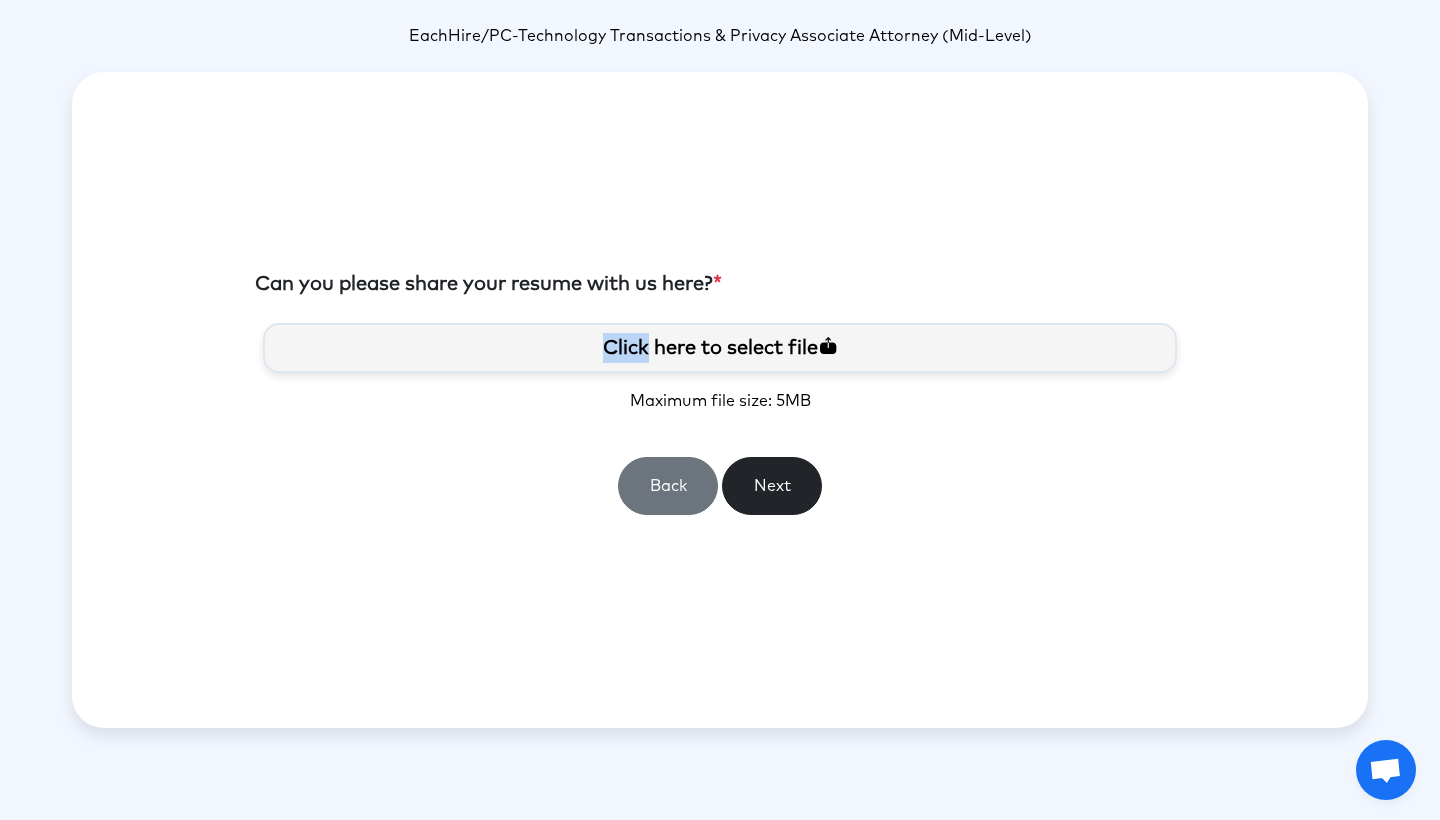 click on "Click here to select file" at bounding box center (720, 348) 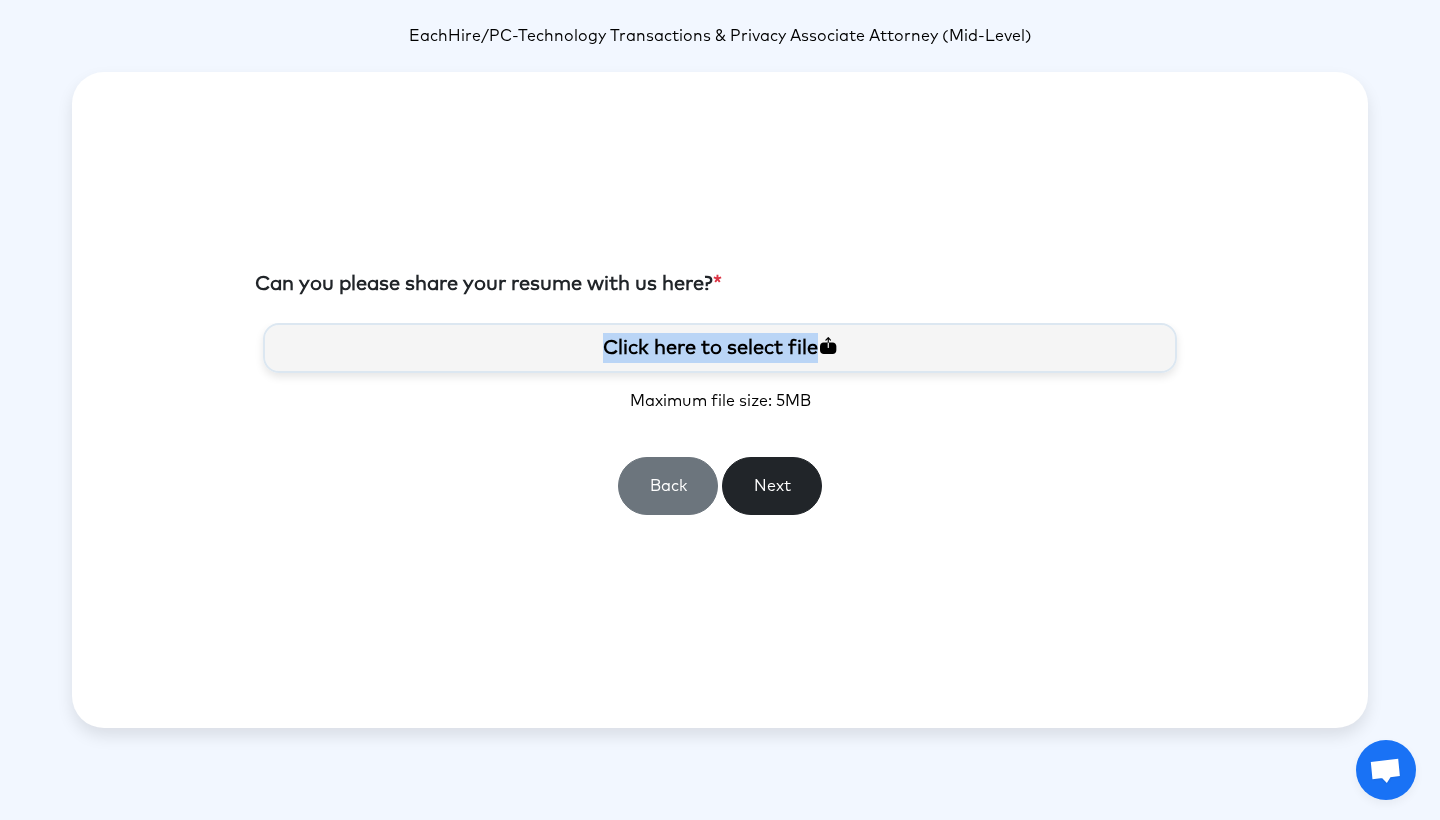 click on "Click here to select file" at bounding box center [720, 348] 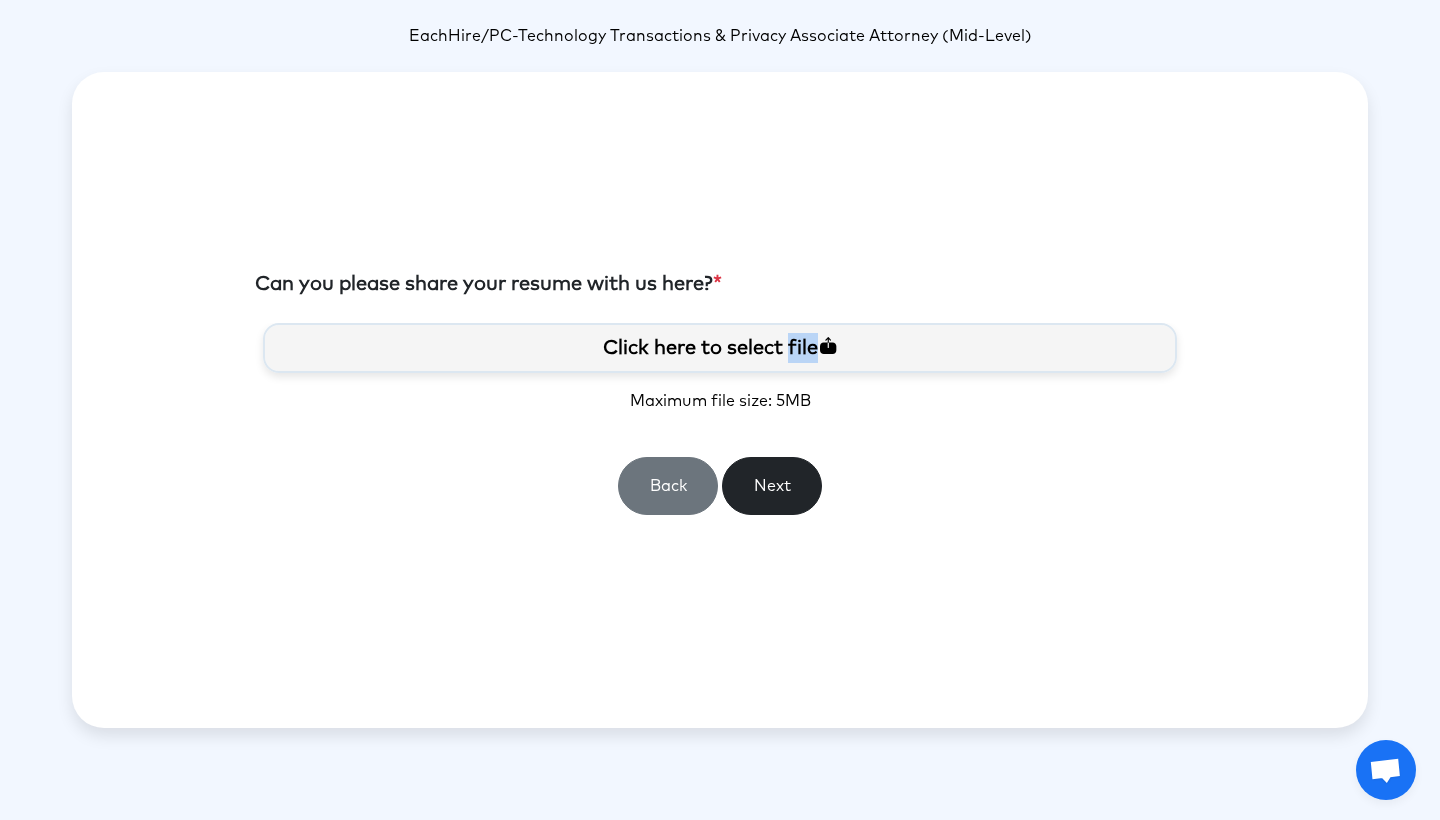 click on "Click here to select file" at bounding box center (720, 348) 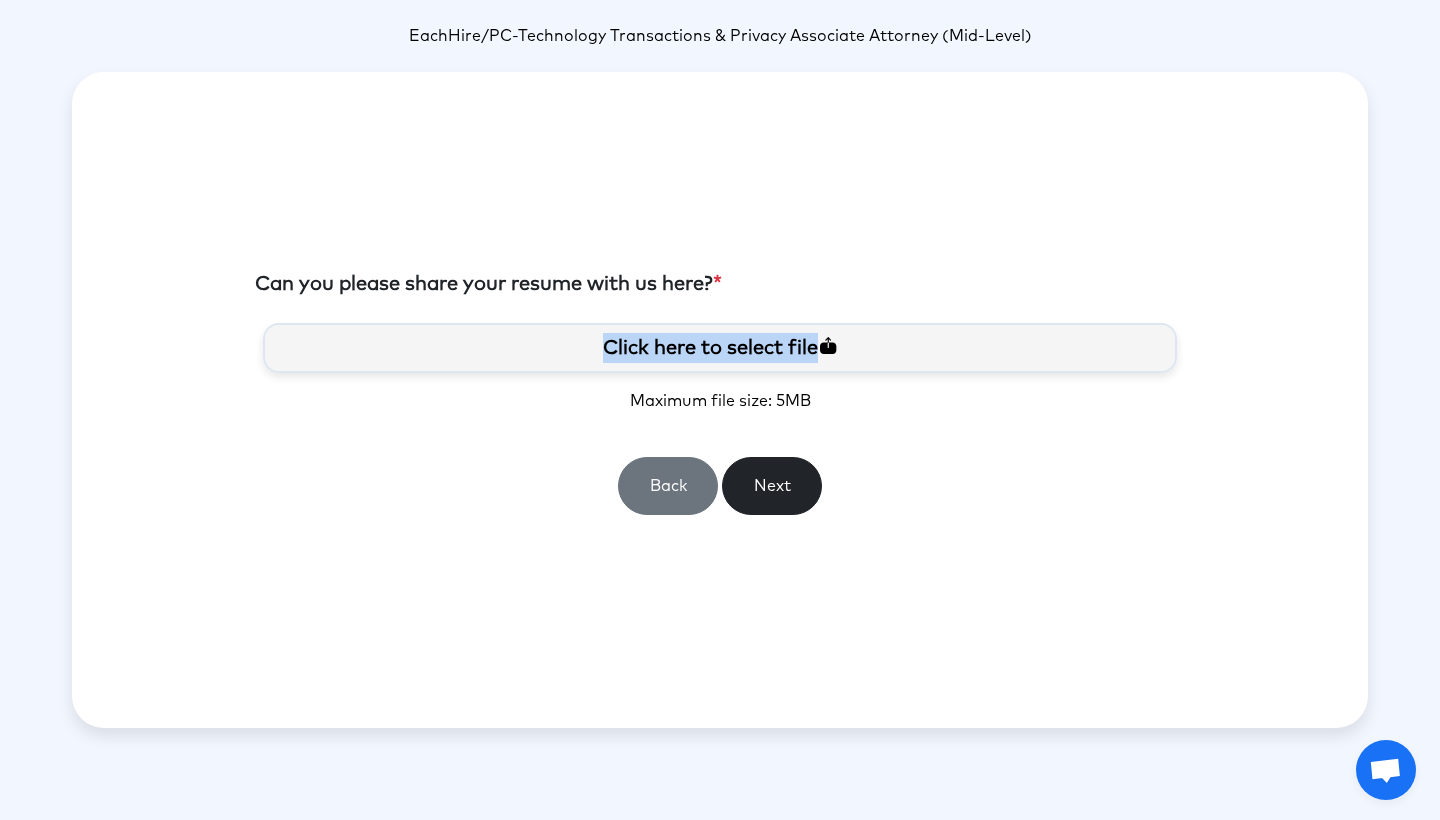click on "Click here to select file" at bounding box center [720, 348] 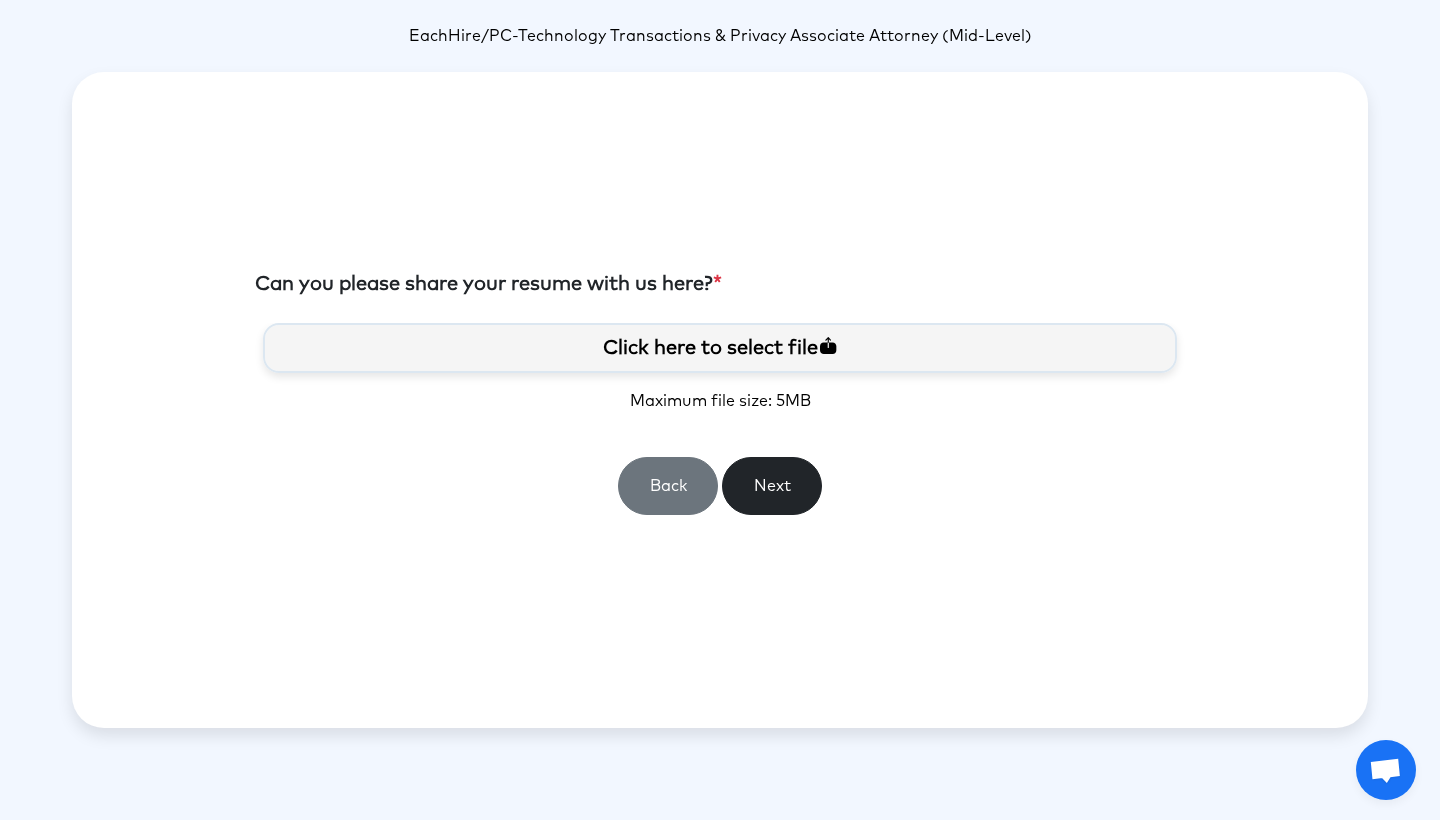 drag, startPoint x: 748, startPoint y: 259, endPoint x: 802, endPoint y: 282, distance: 58.694122 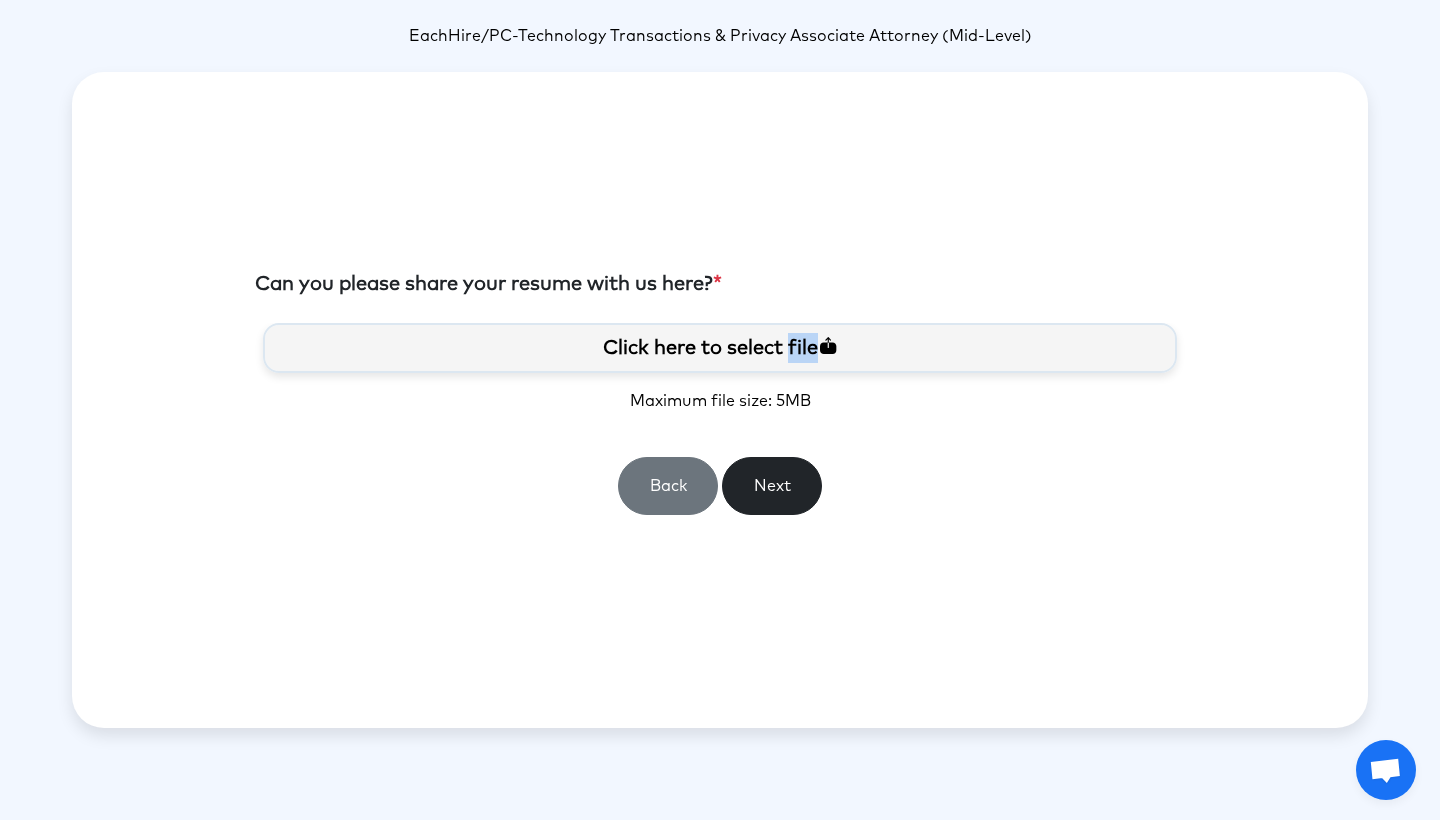 click on "Click here to select file" at bounding box center [720, 348] 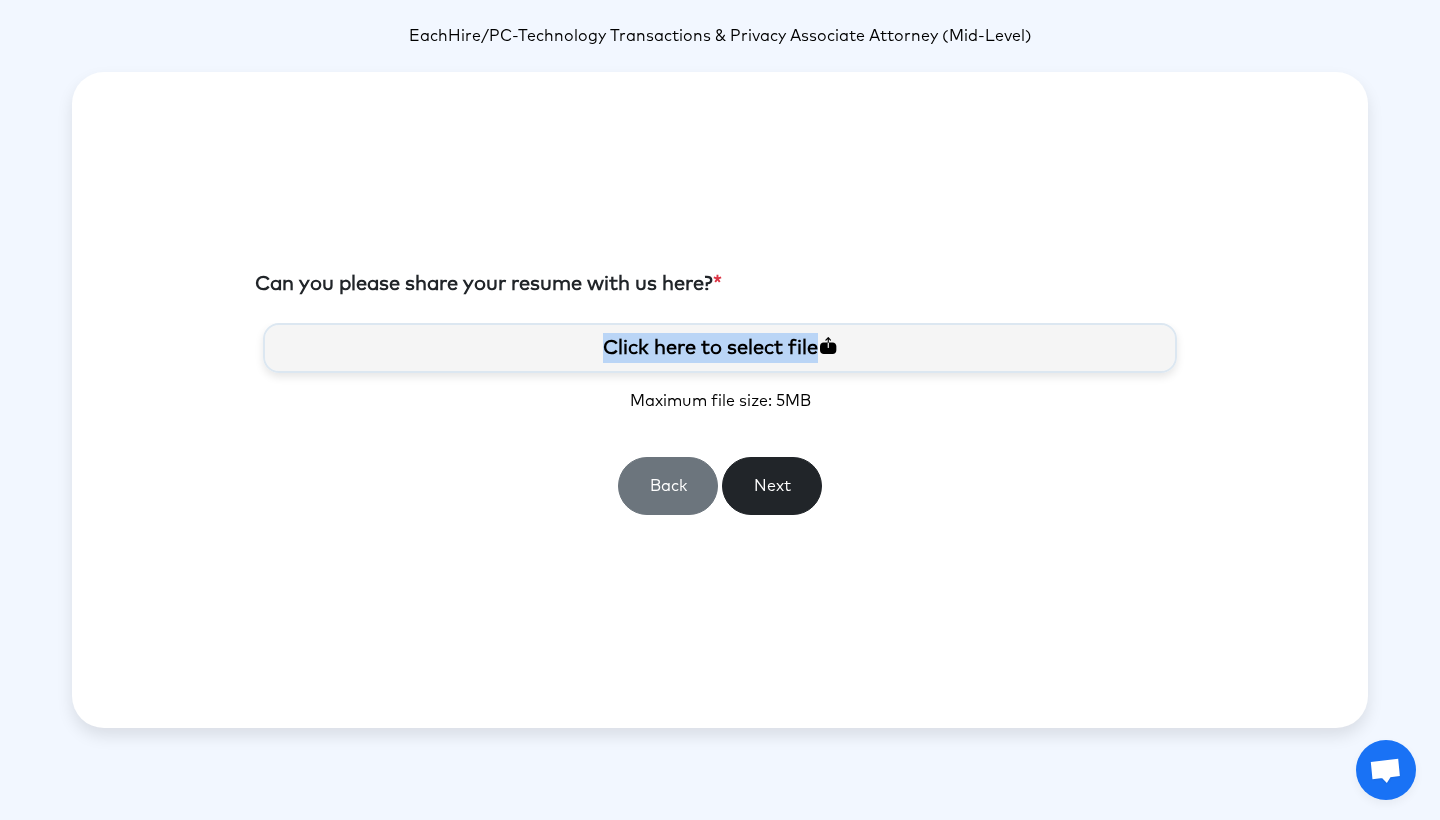 click on "Click here to select file" at bounding box center [720, 348] 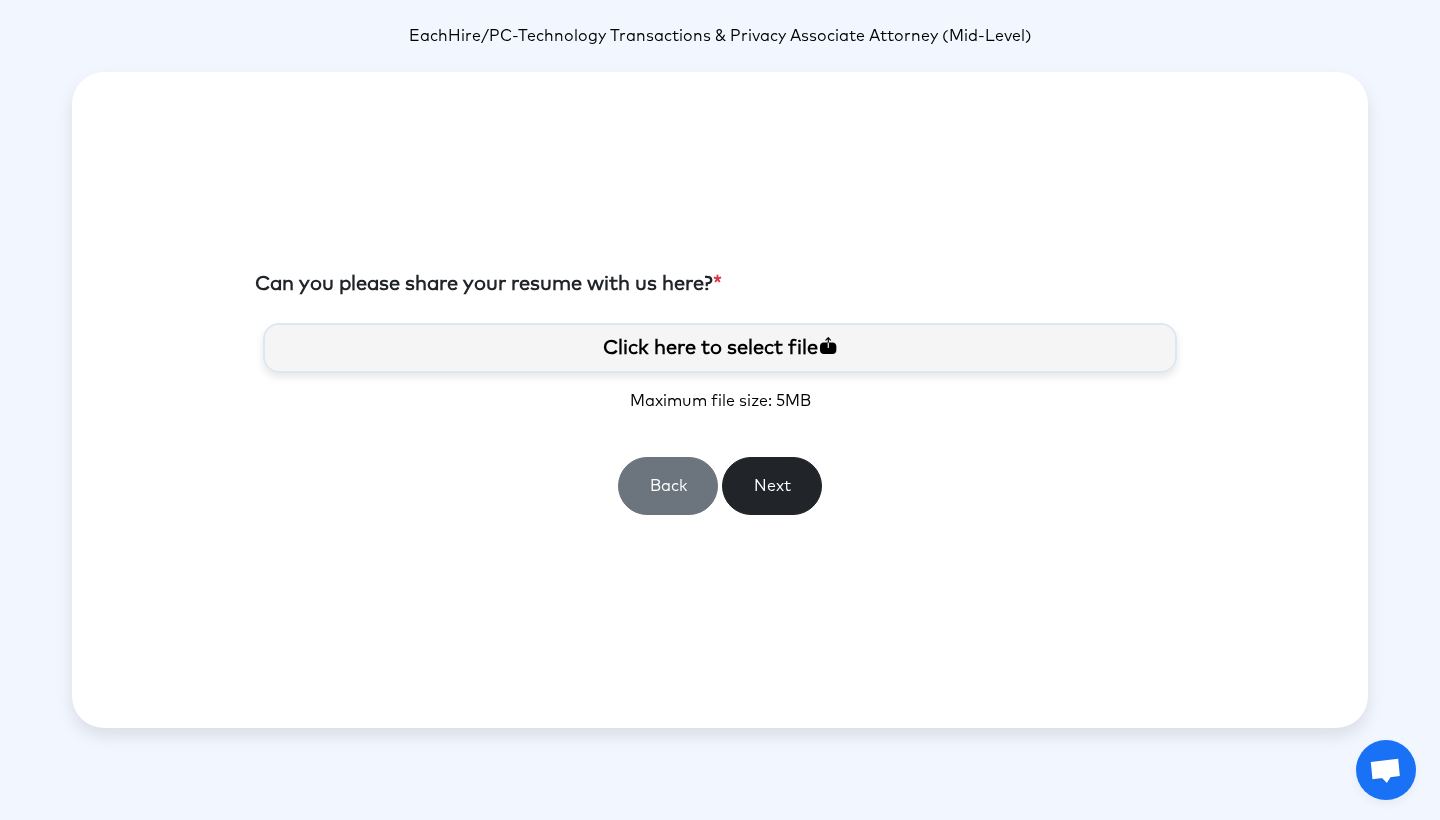 click at bounding box center (828, 345) 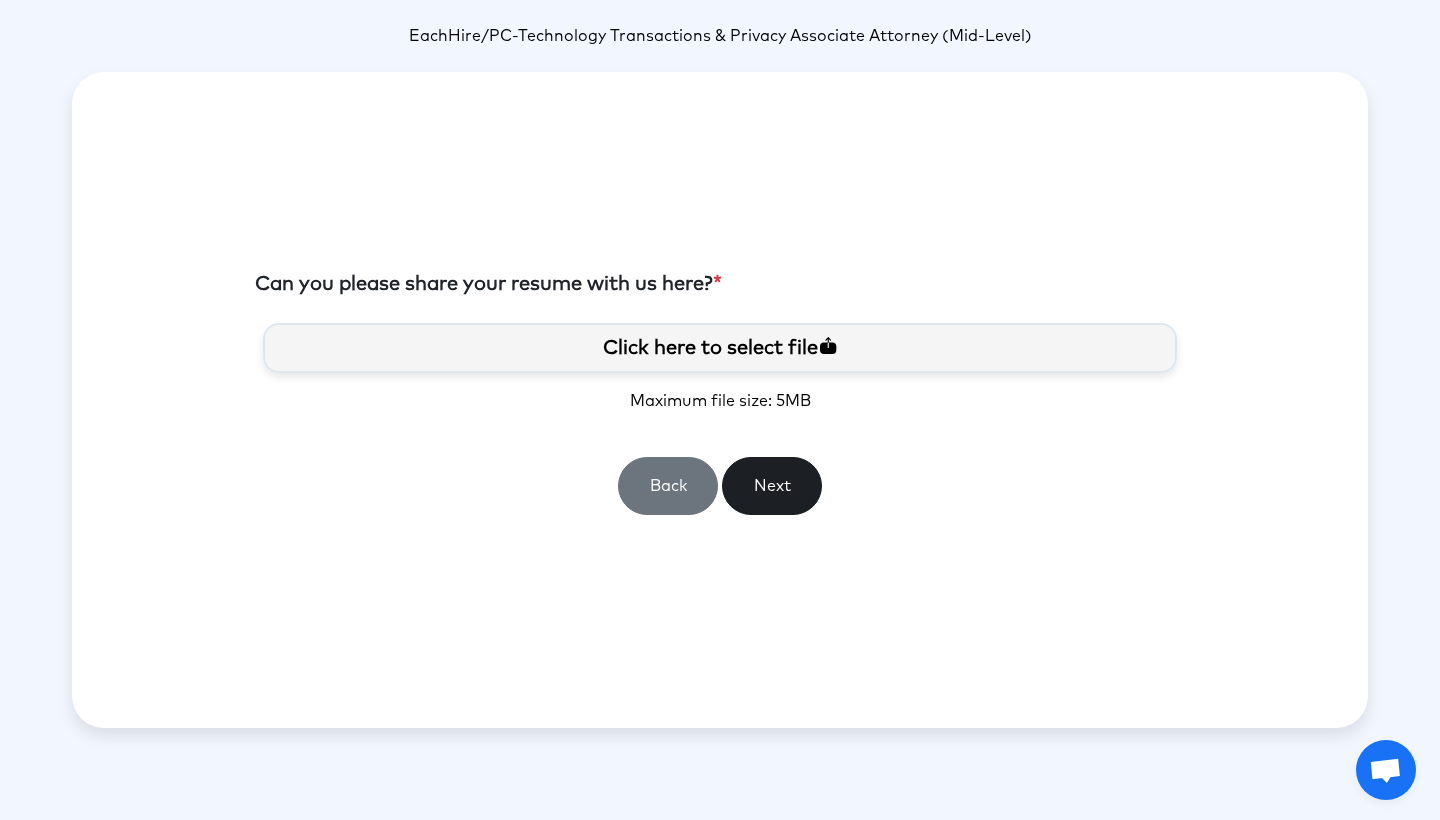click on "Next" at bounding box center [772, 486] 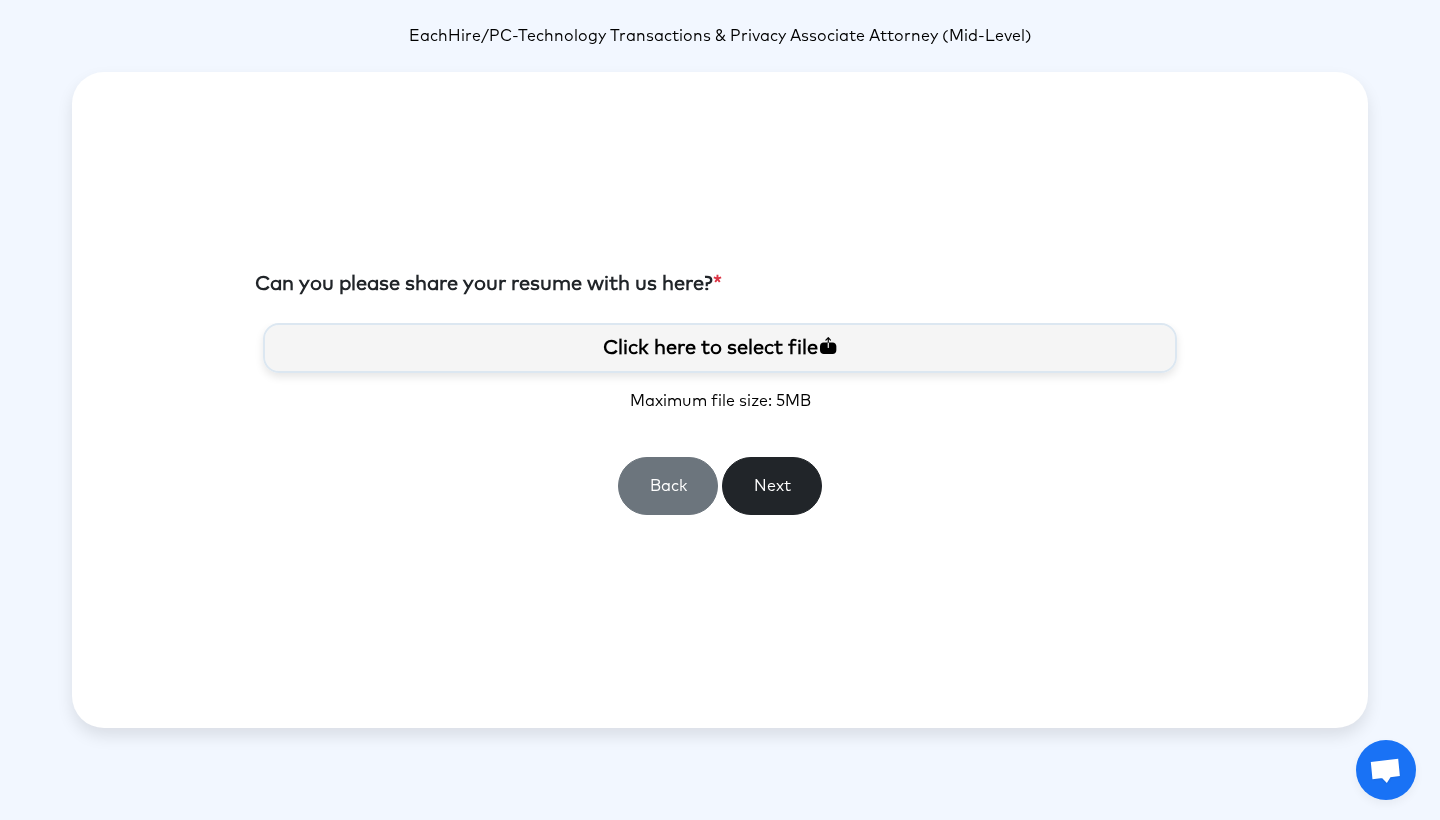 drag, startPoint x: 798, startPoint y: 495, endPoint x: 854, endPoint y: 359, distance: 147.07822 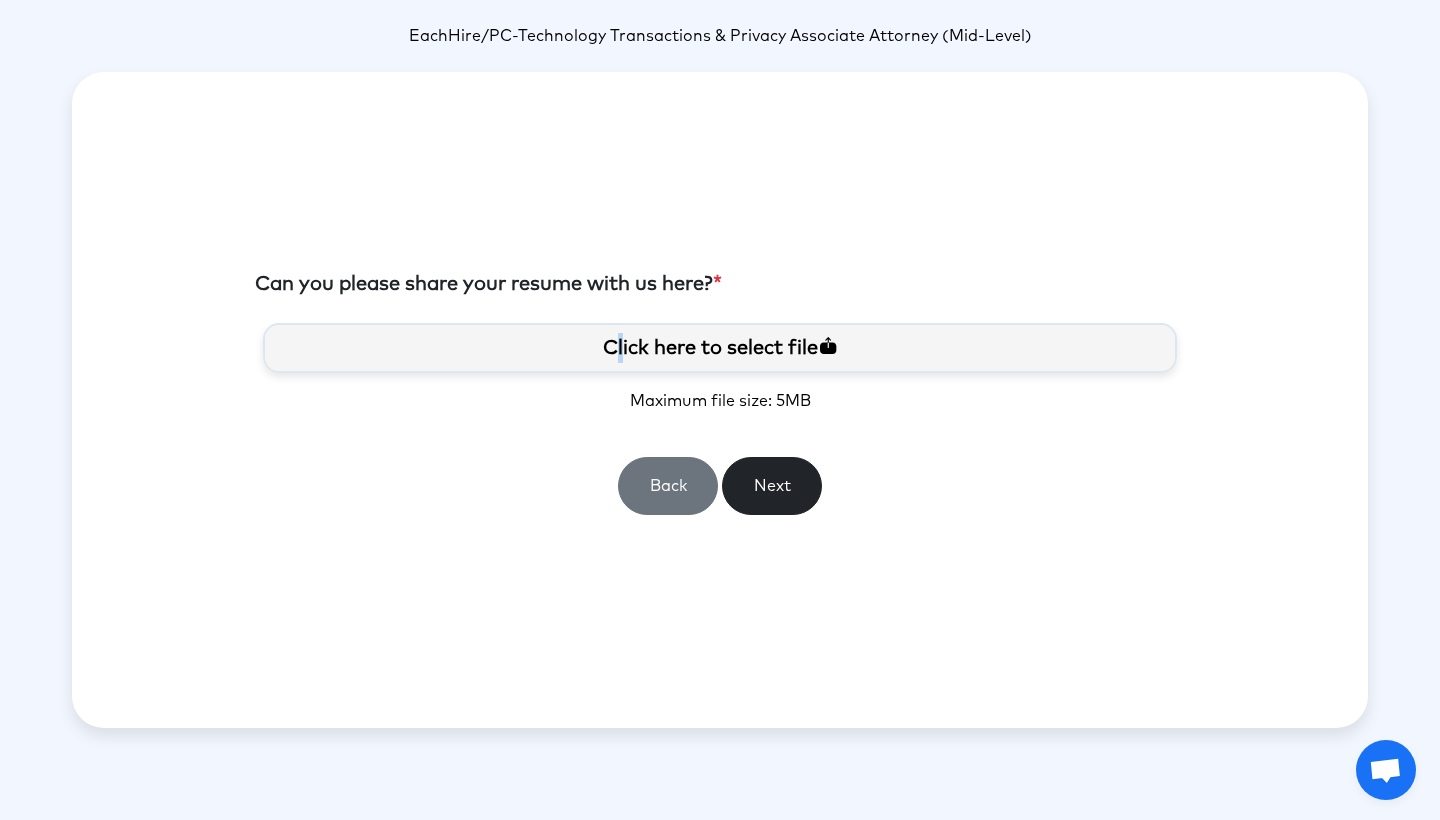 click on "Click here to select file" at bounding box center (720, 348) 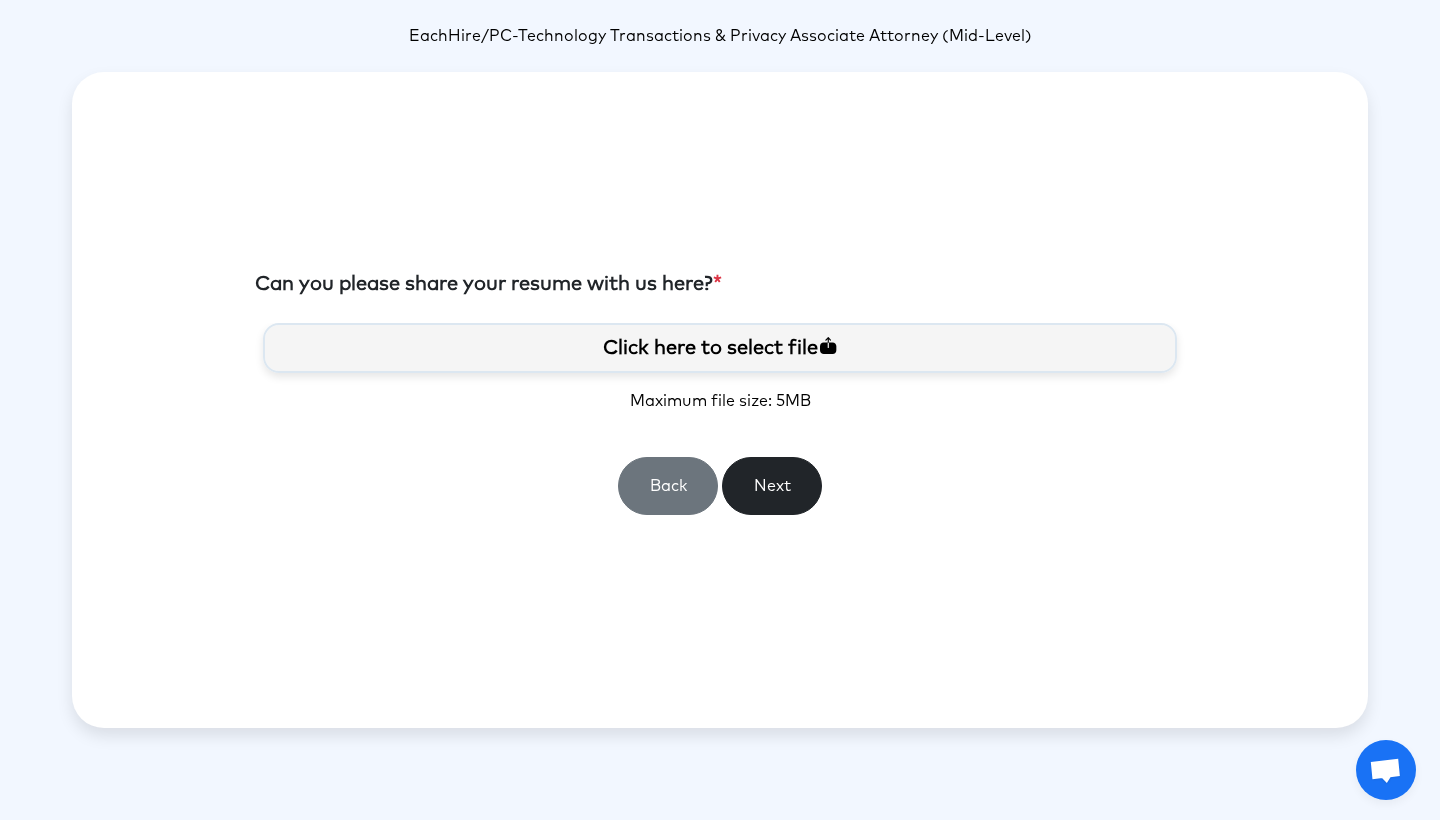 click on "Click here to select file" at bounding box center [720, 348] 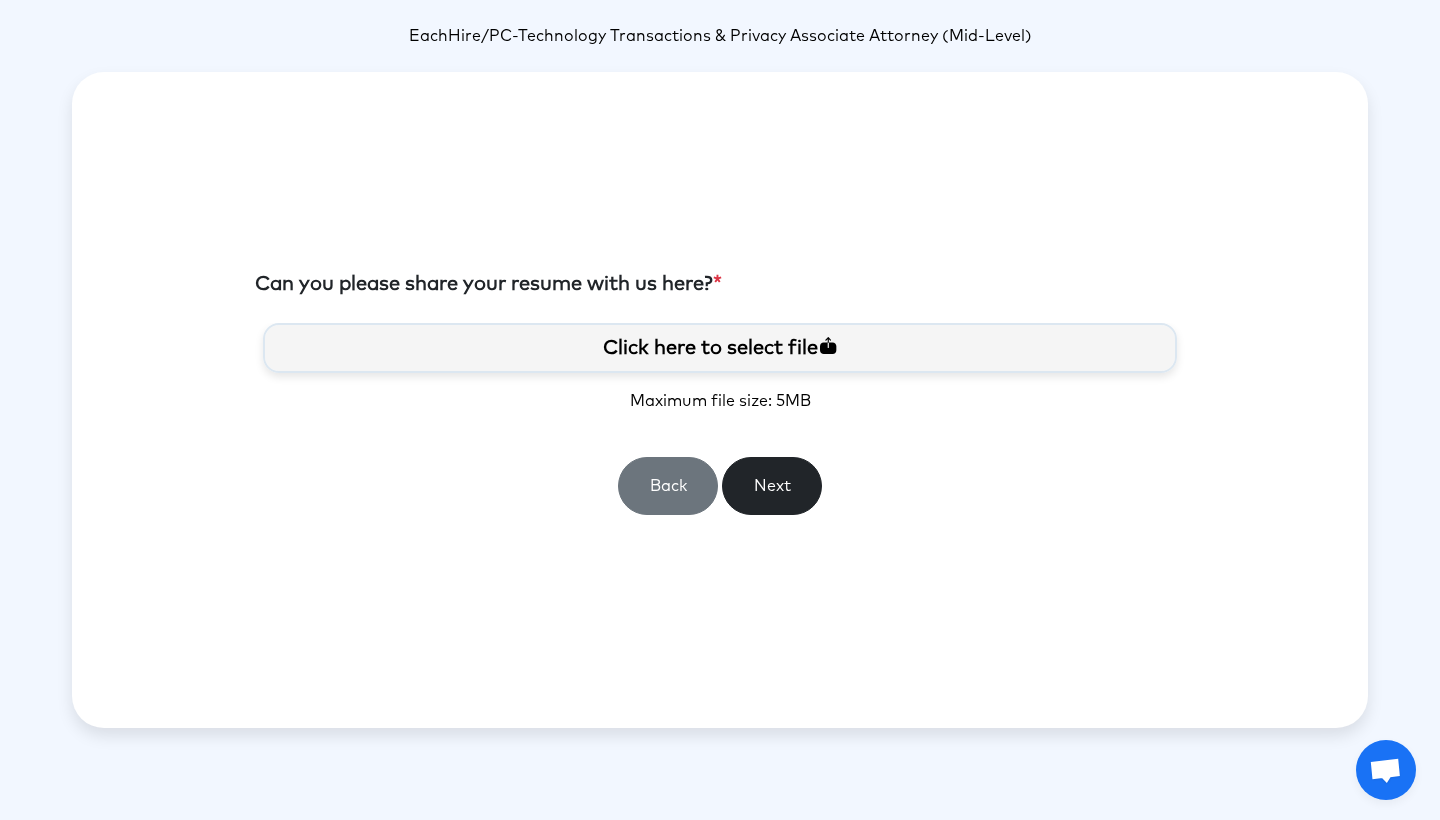 click on "Click here to select file" at bounding box center [720, 348] 